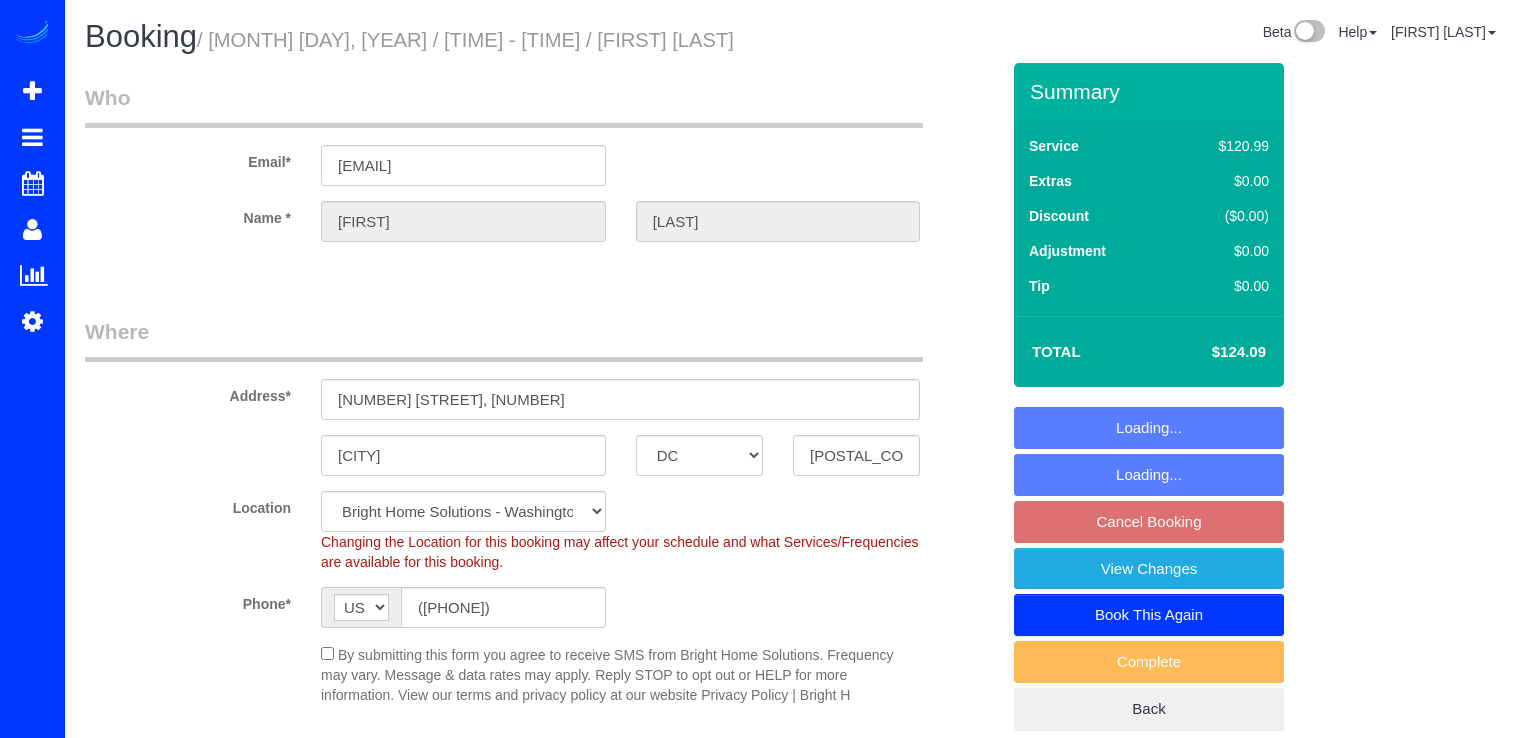 select on "DC" 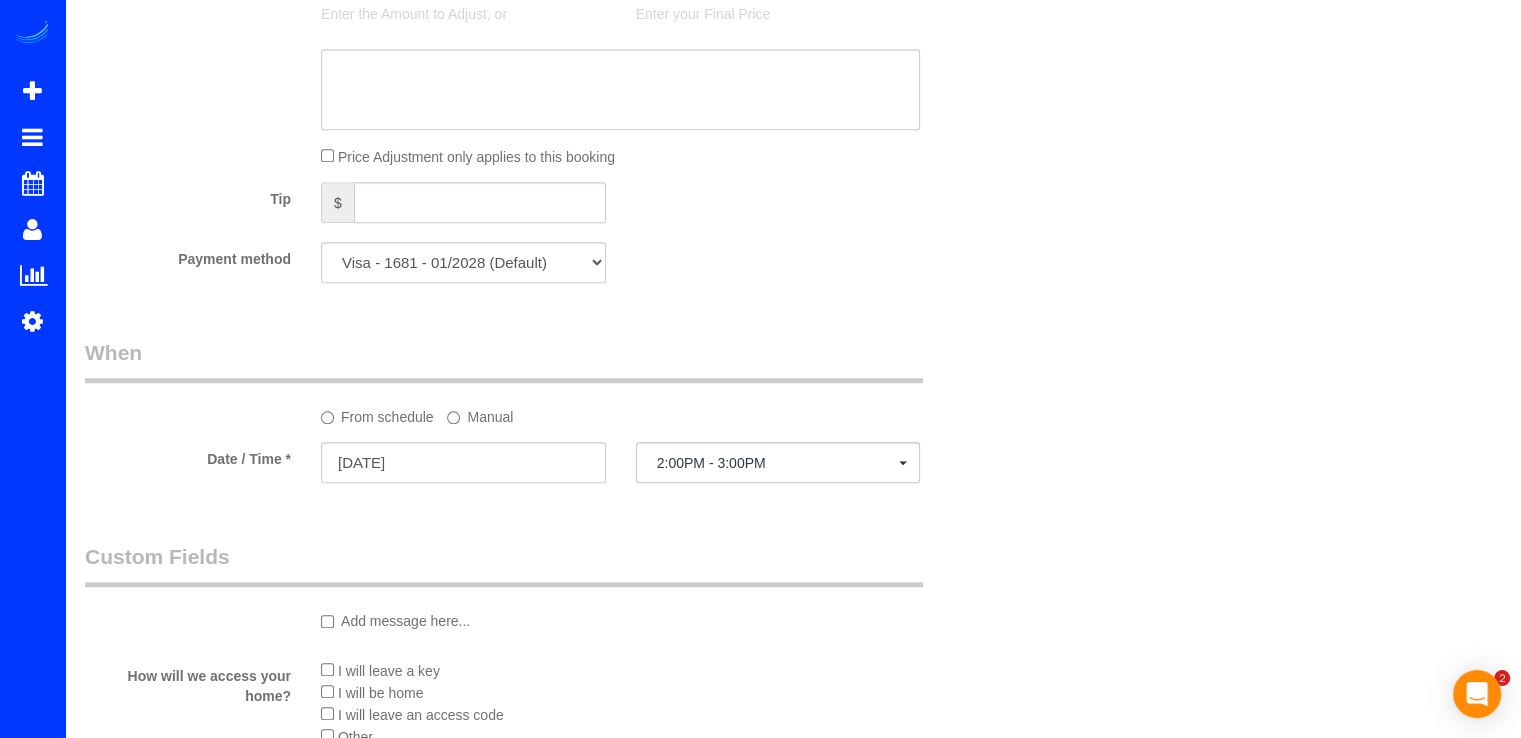 scroll, scrollTop: 1900, scrollLeft: 0, axis: vertical 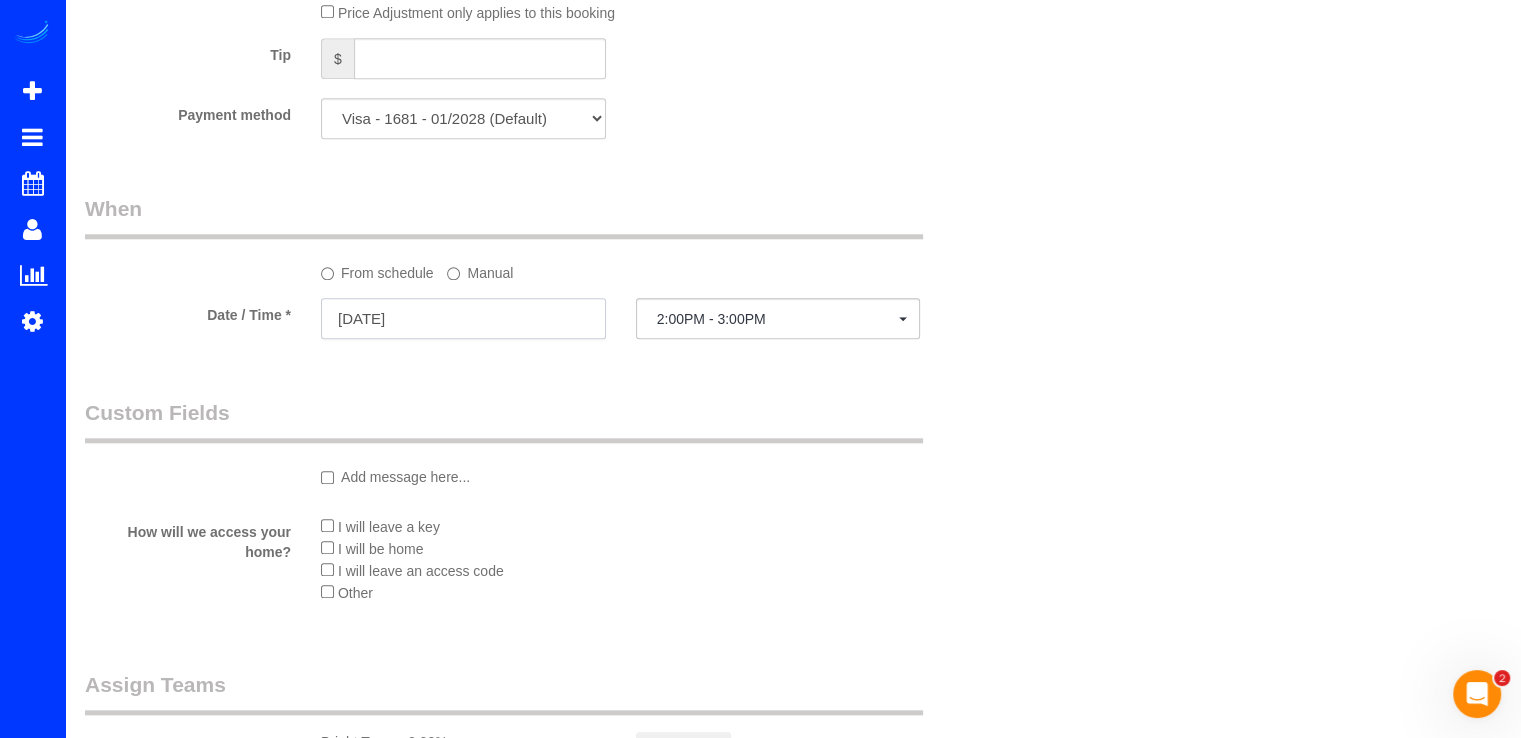 click on "[DATE]" at bounding box center [463, 318] 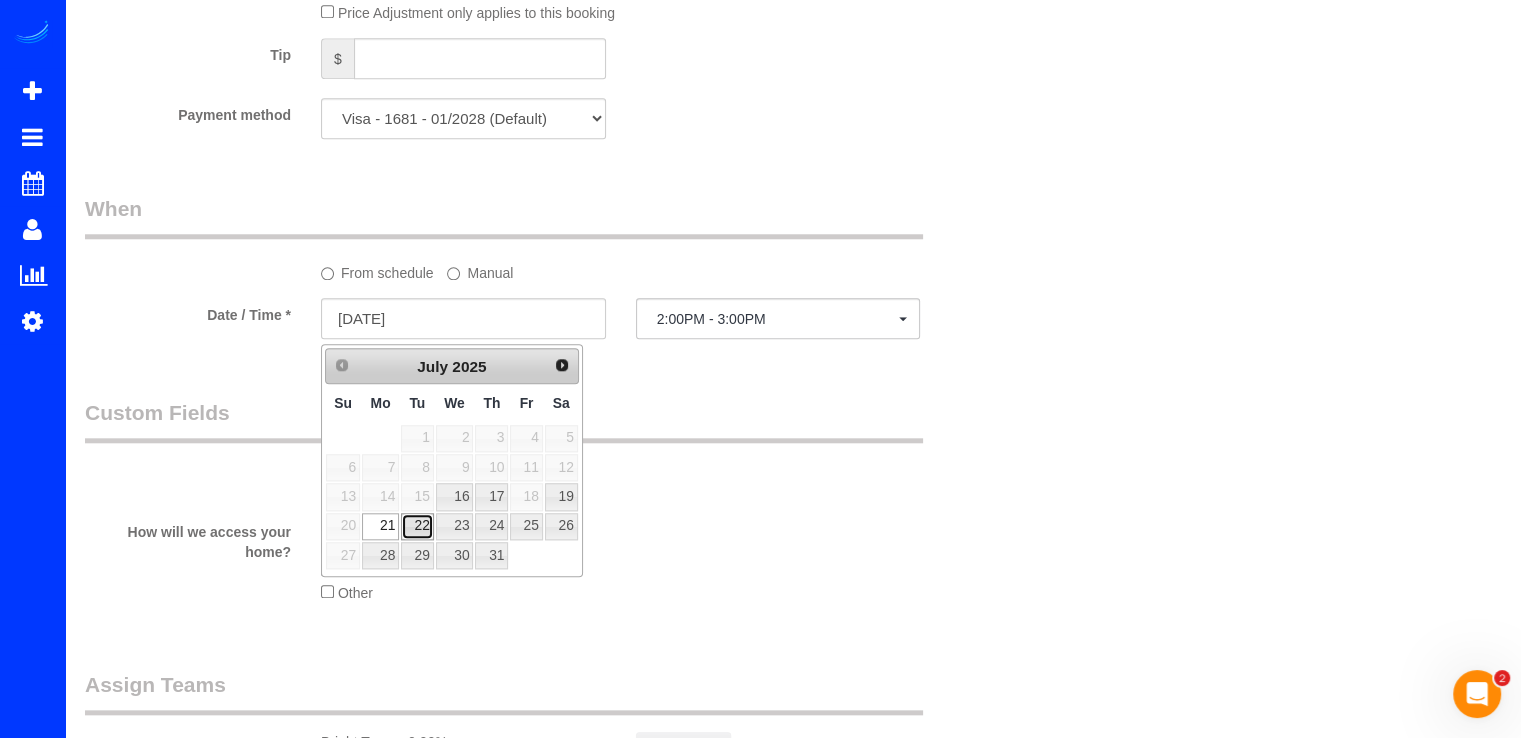 click on "22" at bounding box center [417, 526] 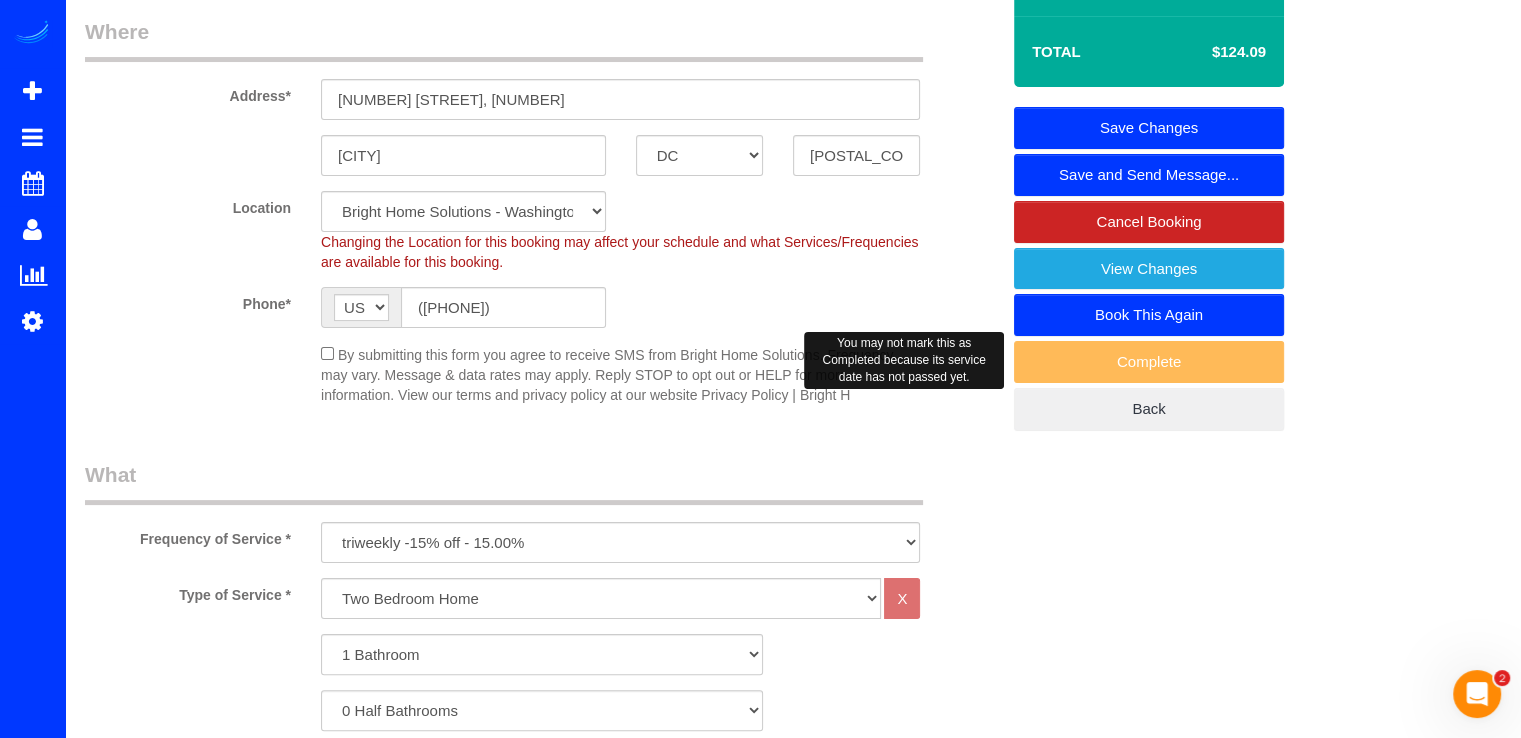 scroll, scrollTop: 0, scrollLeft: 0, axis: both 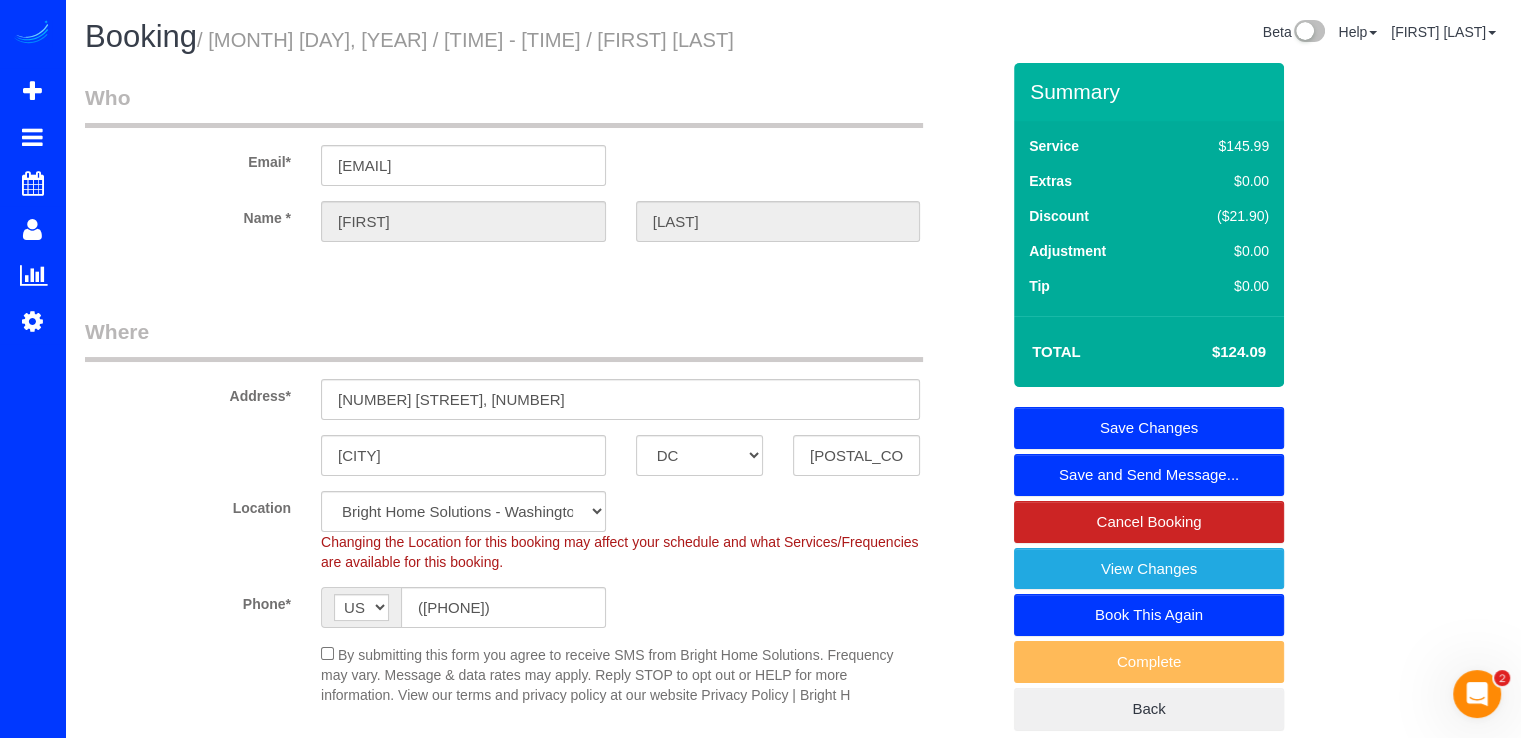 click on "Save Changes" at bounding box center (1149, 428) 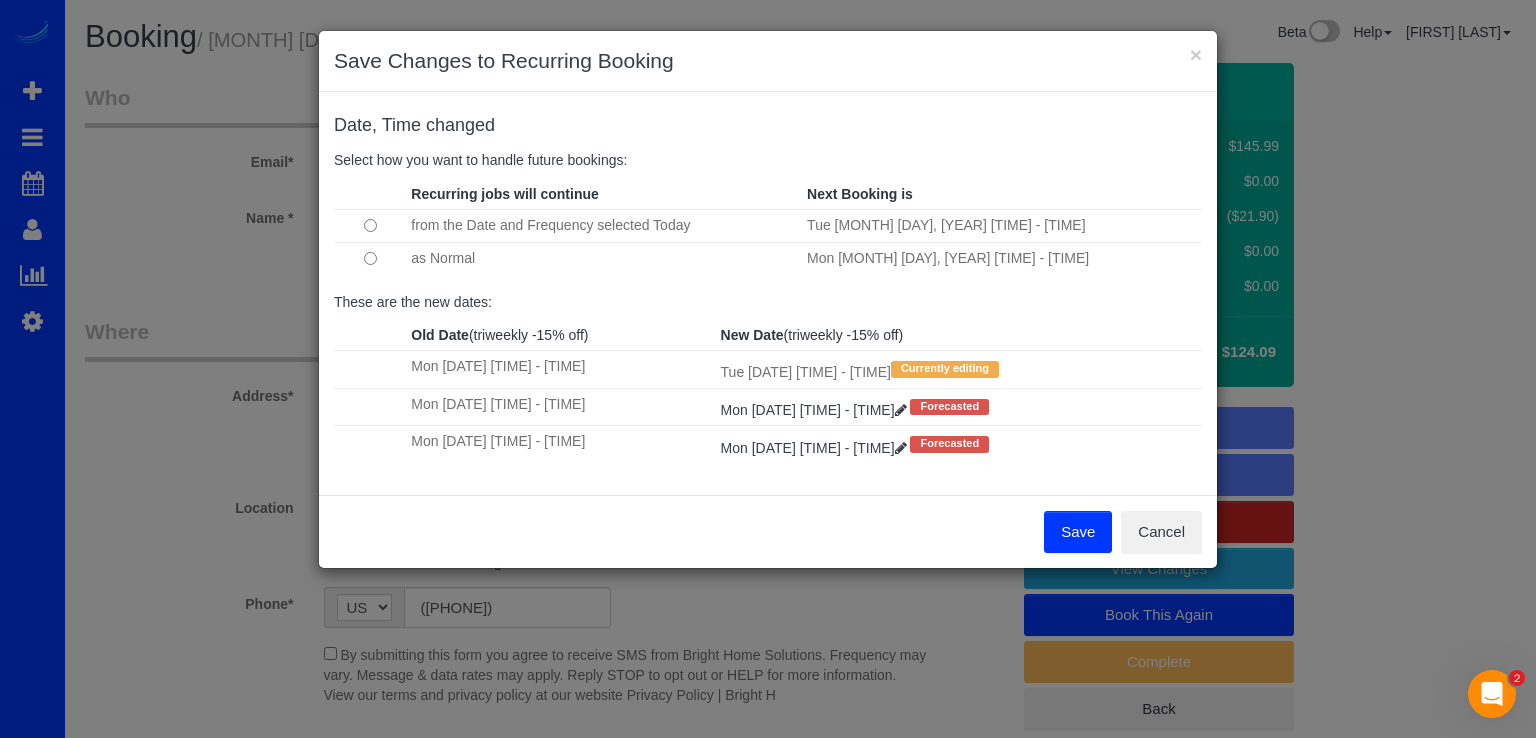click on "Save" at bounding box center (1078, 532) 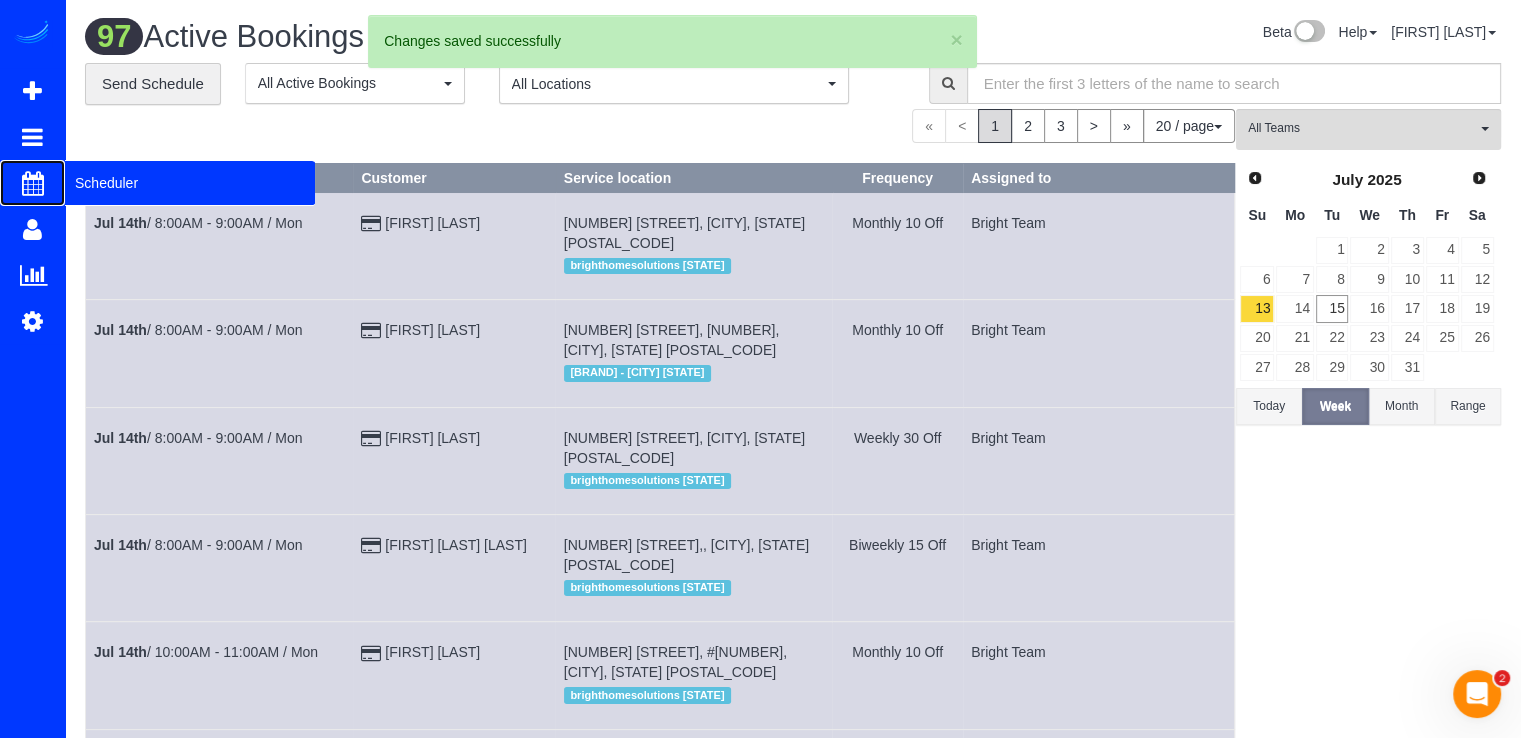 click on "Scheduler" at bounding box center [190, 183] 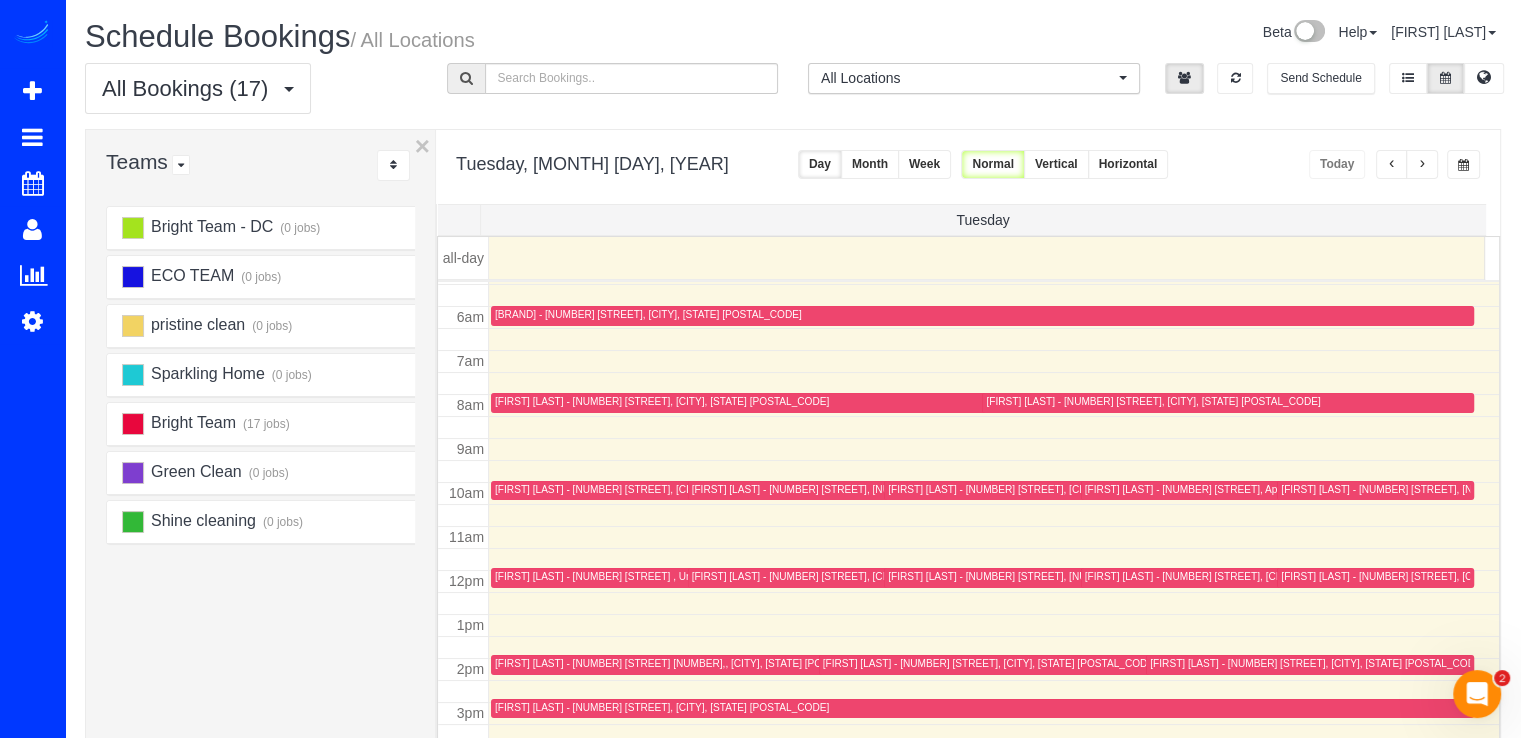 scroll, scrollTop: 363, scrollLeft: 0, axis: vertical 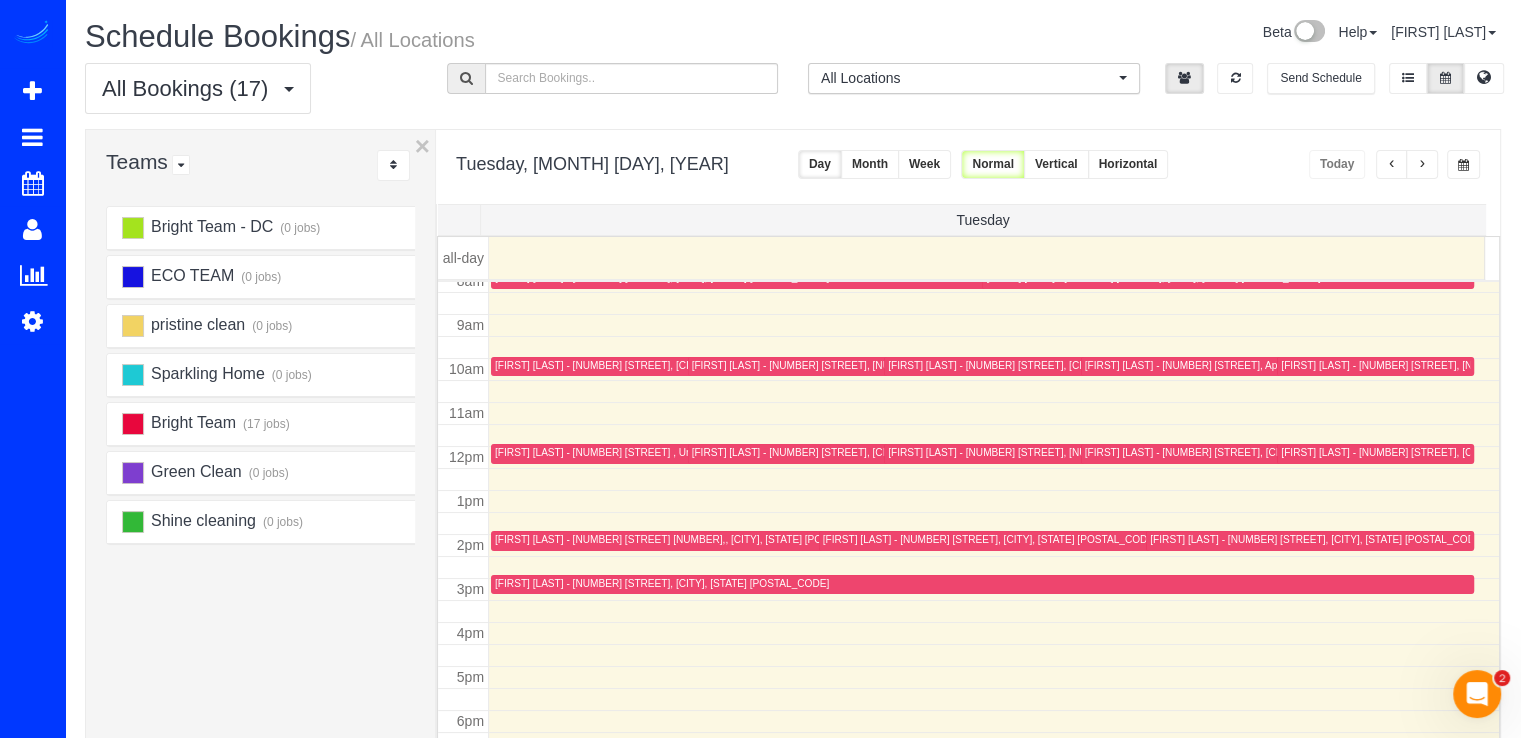 click at bounding box center (1422, 164) 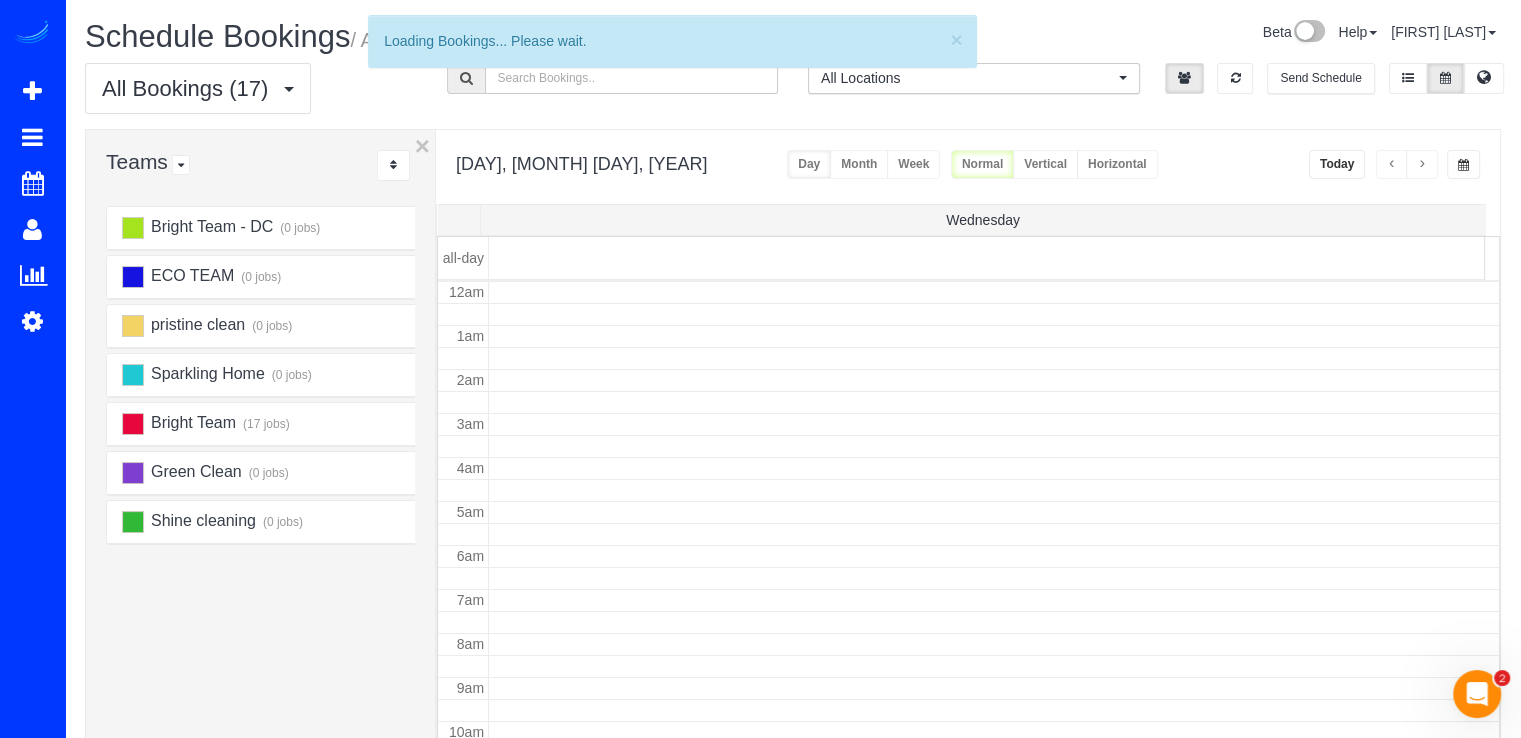 click at bounding box center [1422, 164] 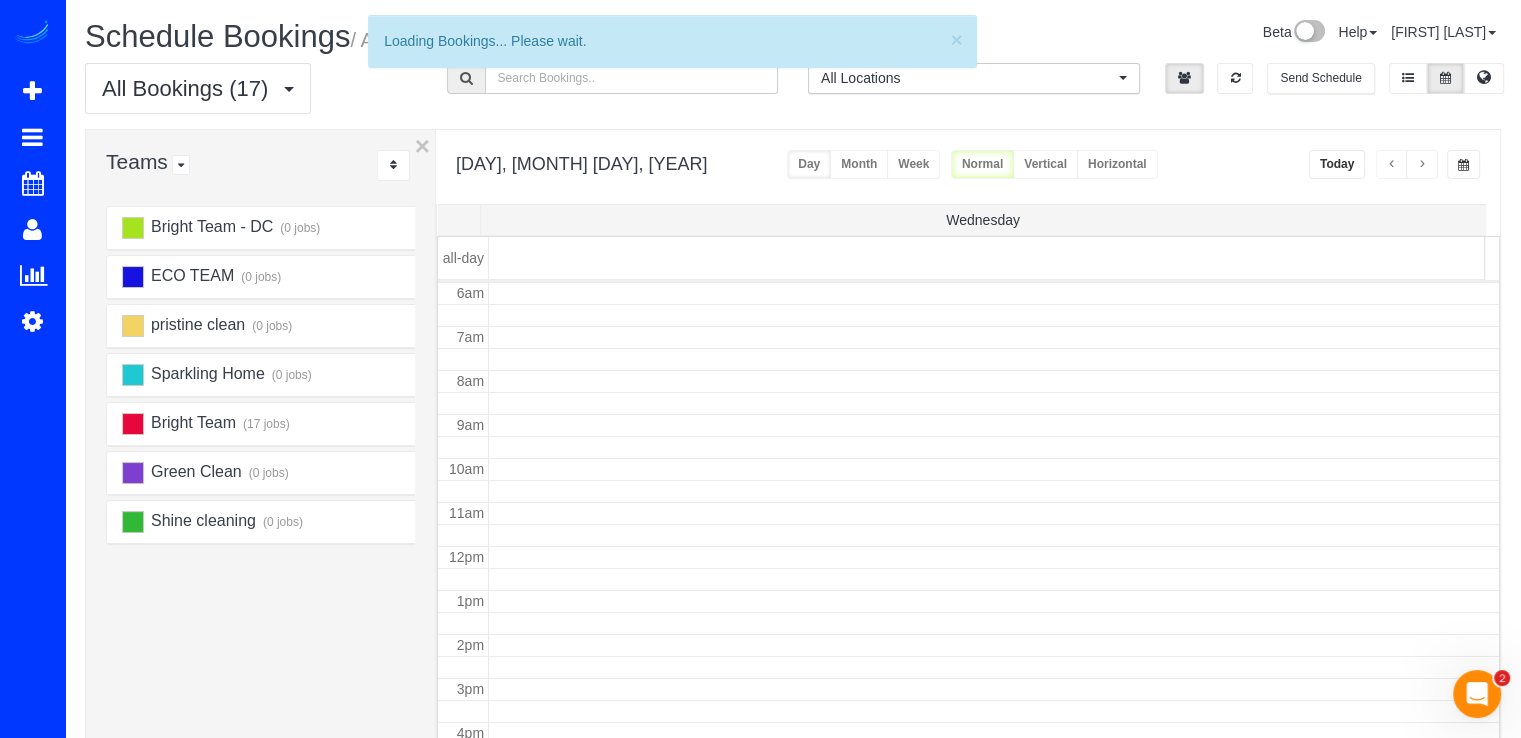 click at bounding box center [1422, 164] 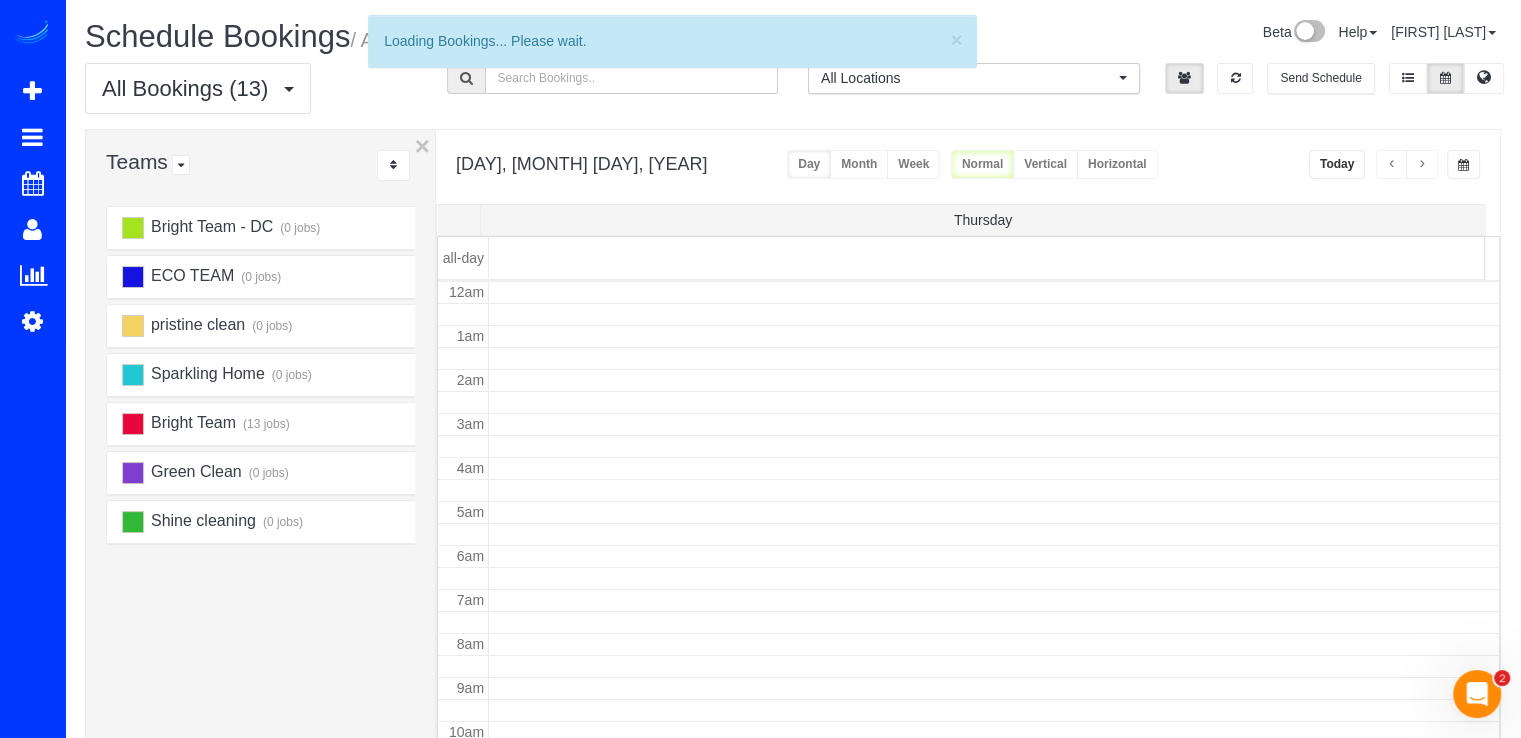 click at bounding box center (1422, 164) 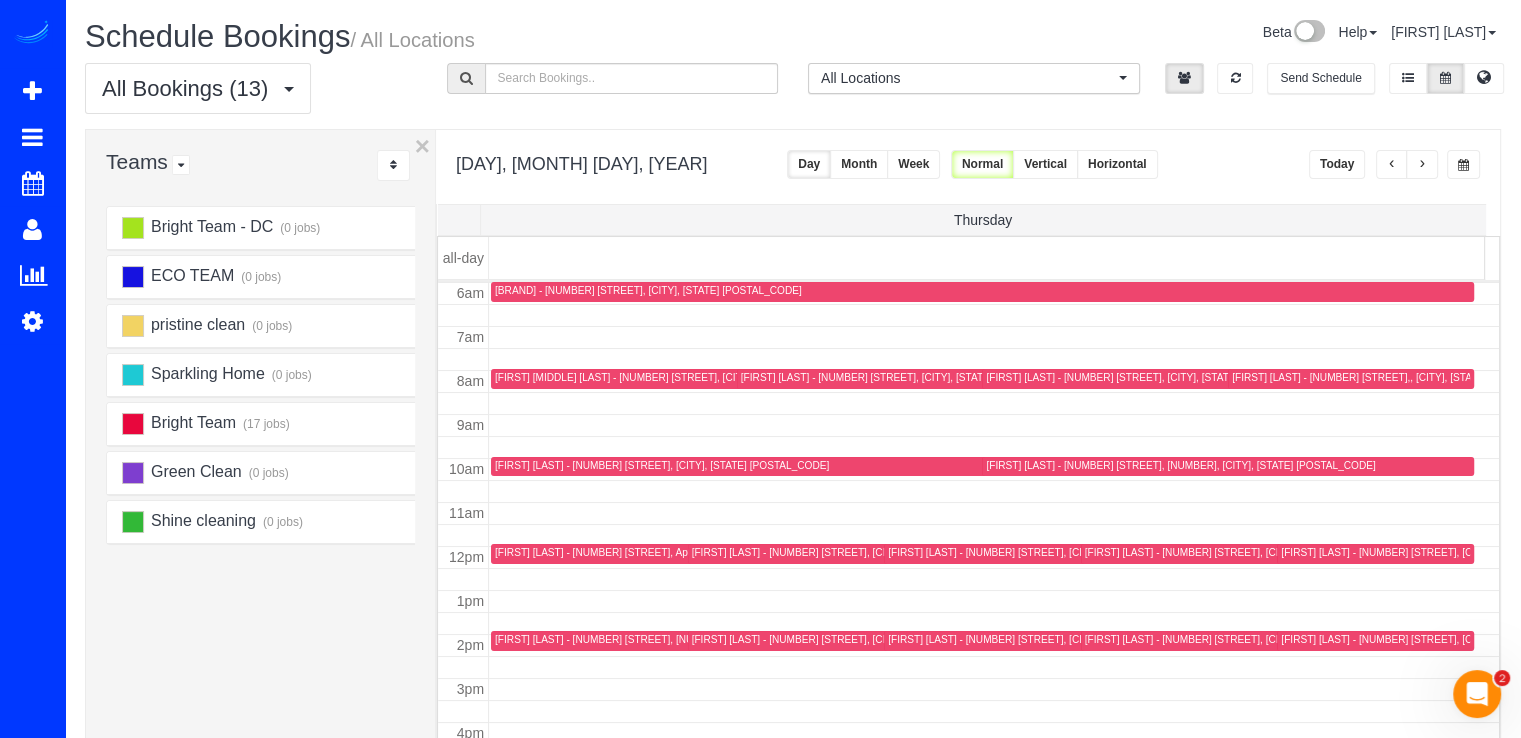 click at bounding box center [1422, 164] 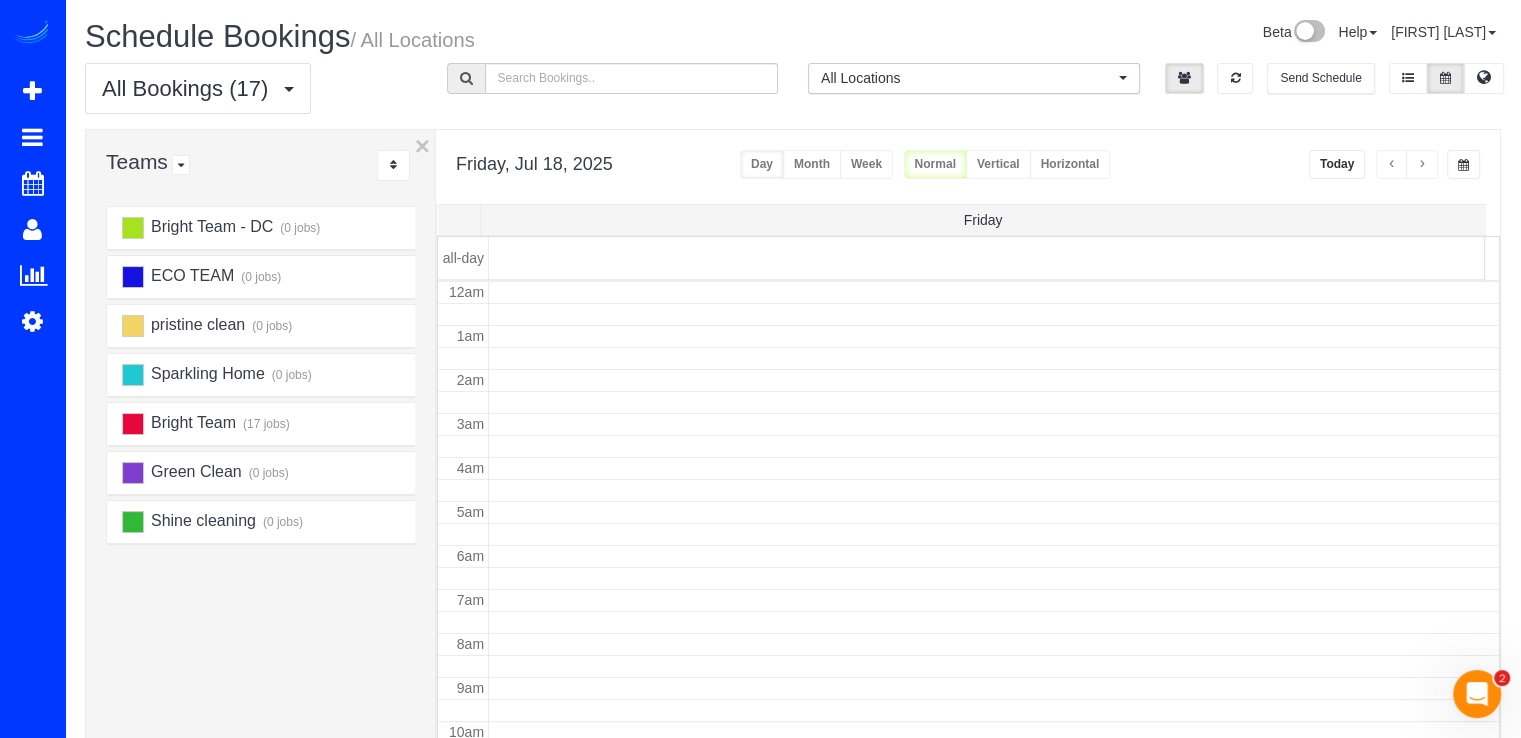 scroll, scrollTop: 263, scrollLeft: 0, axis: vertical 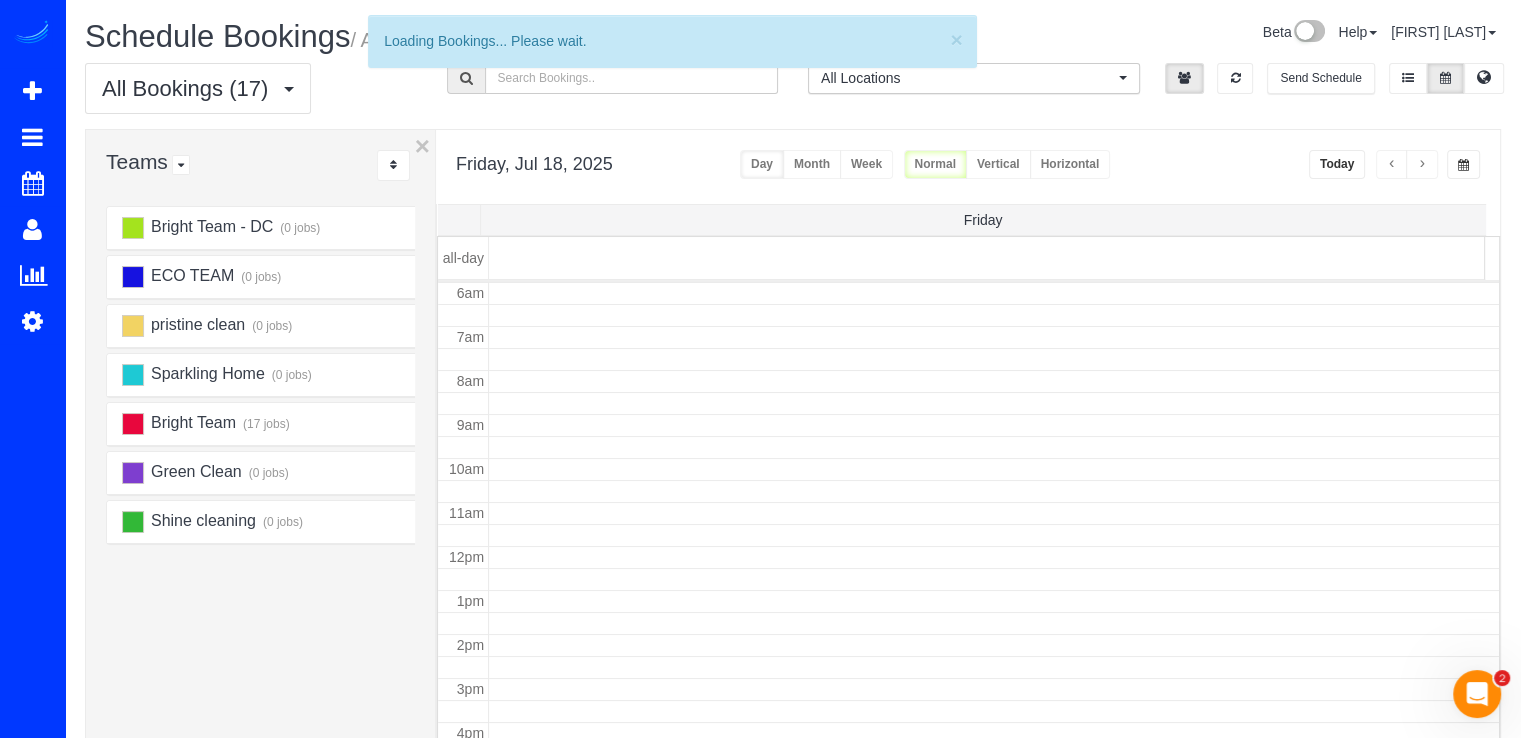 click at bounding box center (1422, 164) 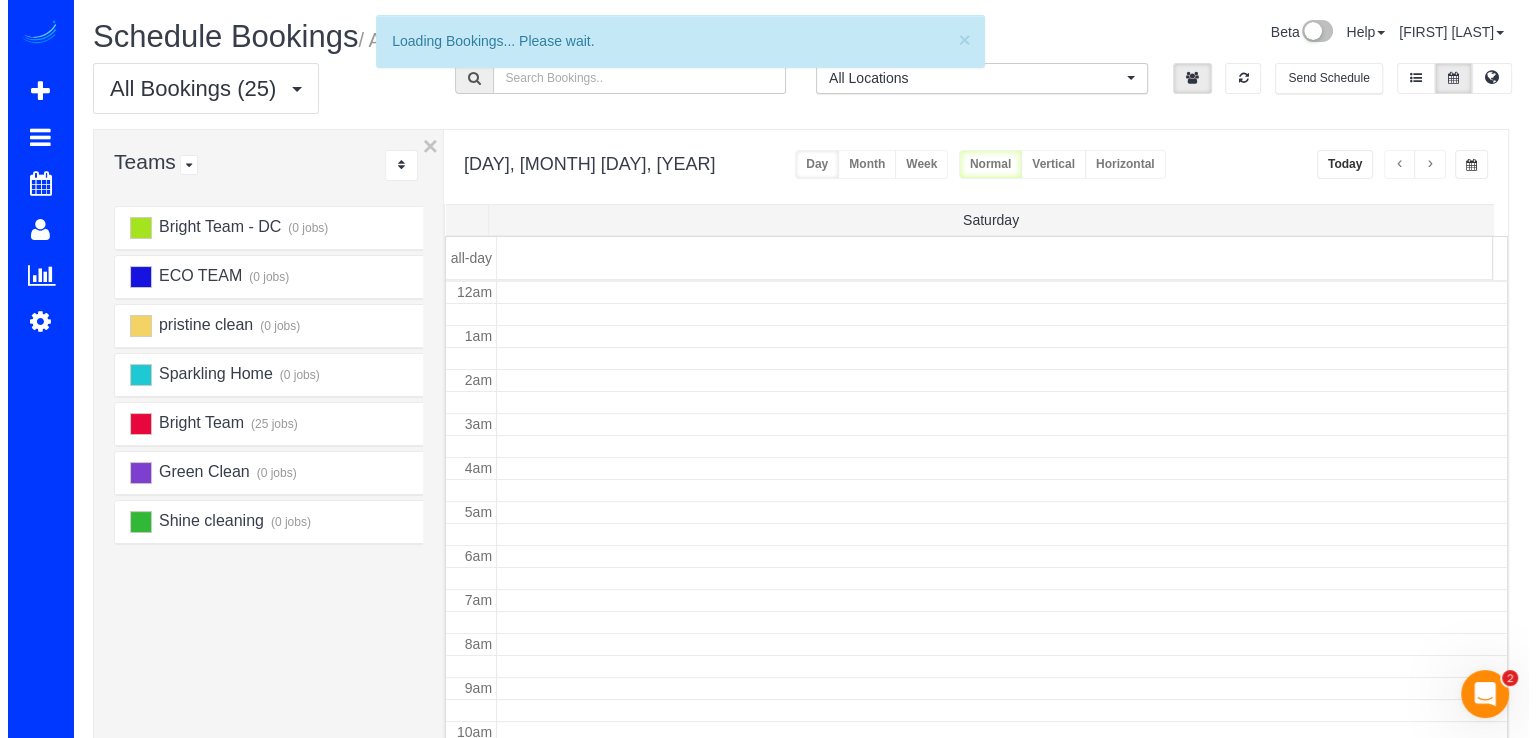 scroll, scrollTop: 263, scrollLeft: 0, axis: vertical 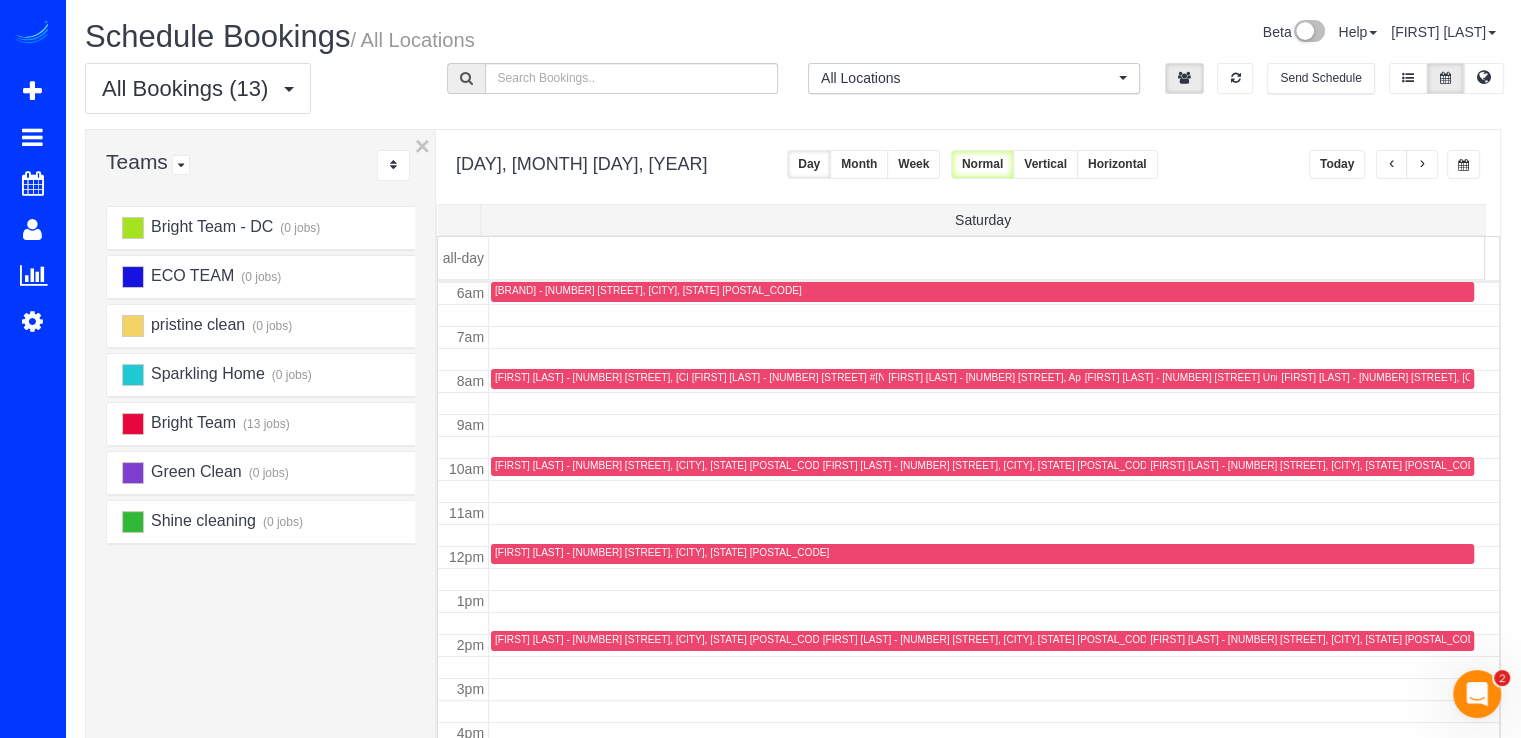 click on "[FIRST] [LAST] - [NUMBER] [STREET], [CITY], [STATE] [POSTAL_CODE]" at bounding box center (1317, 465) 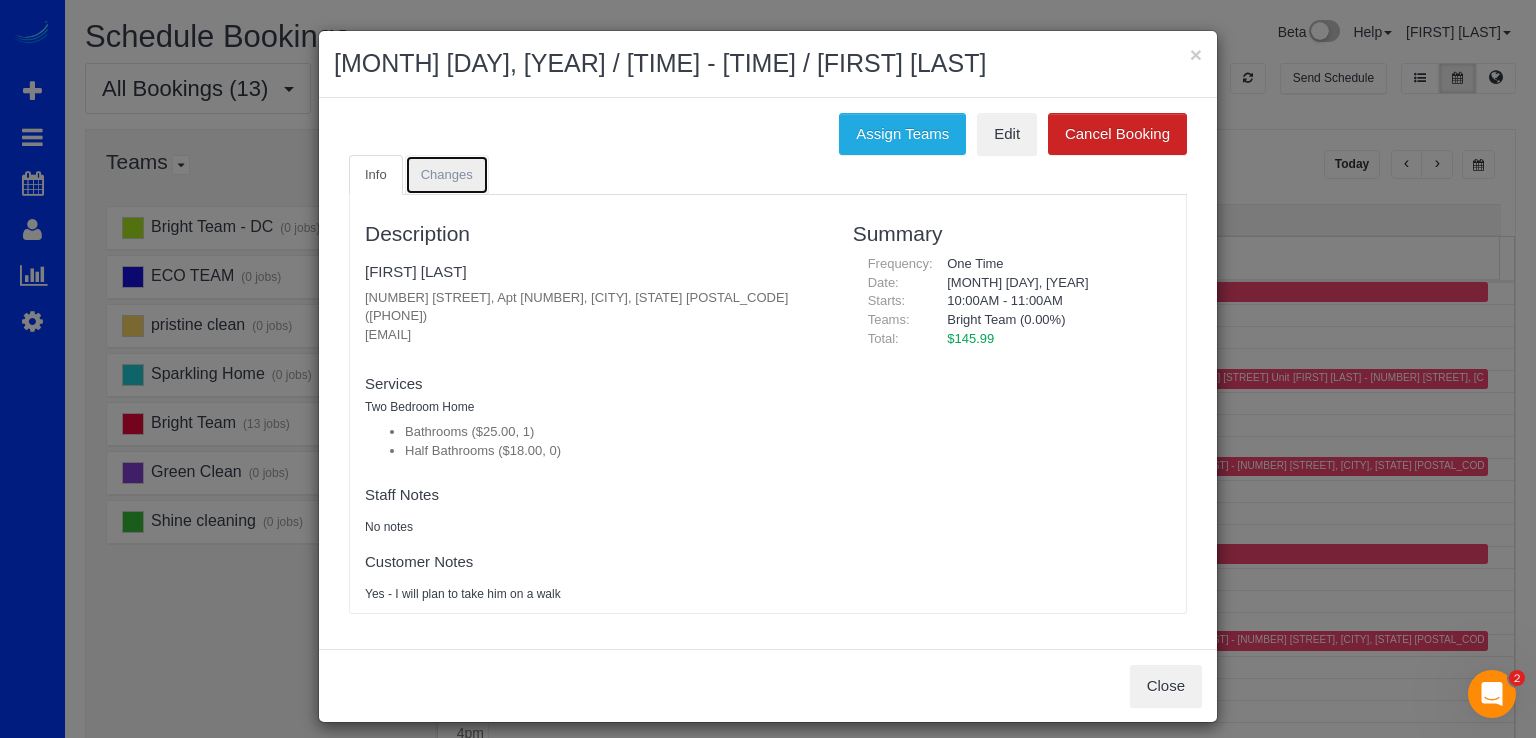 click on "Changes" at bounding box center (447, 174) 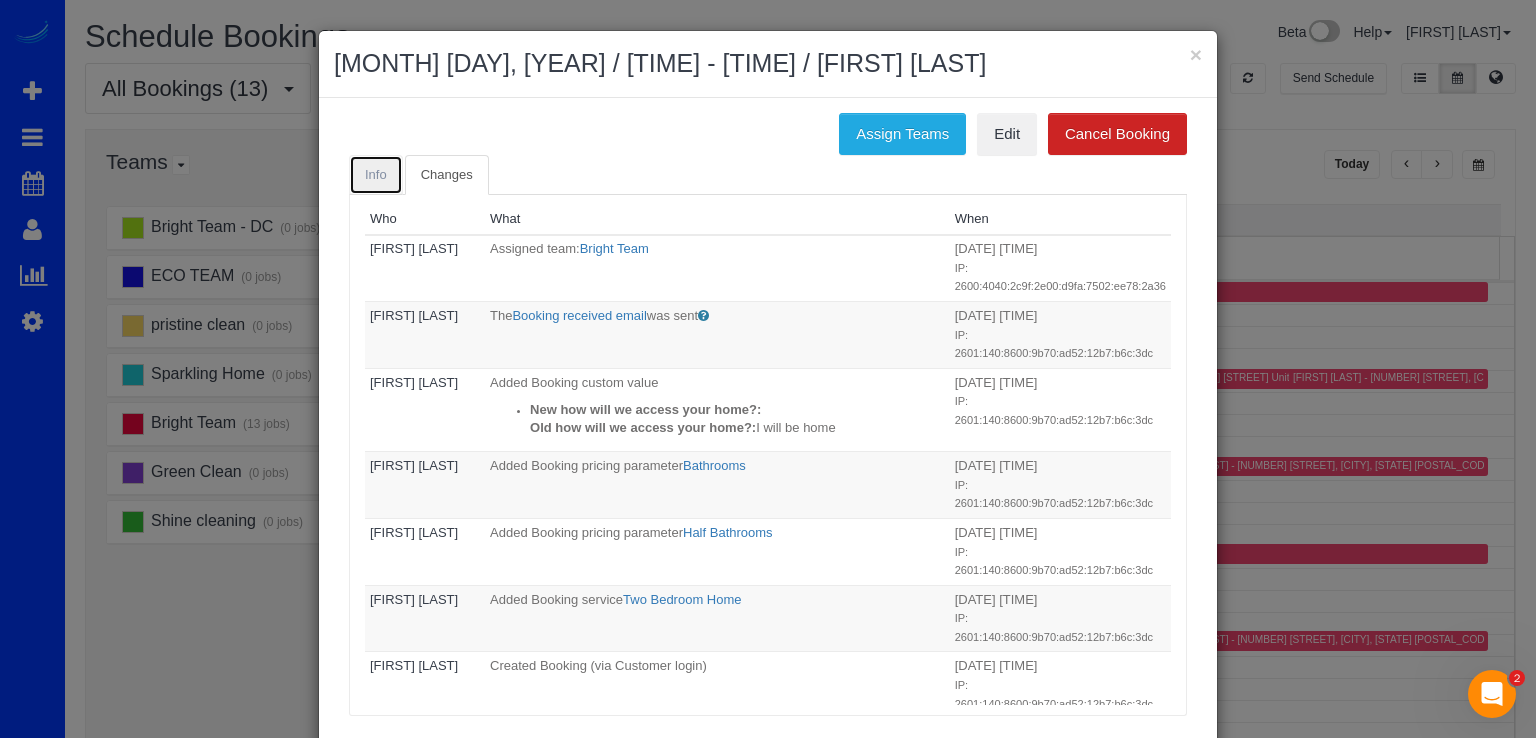 click on "Info" at bounding box center (376, 174) 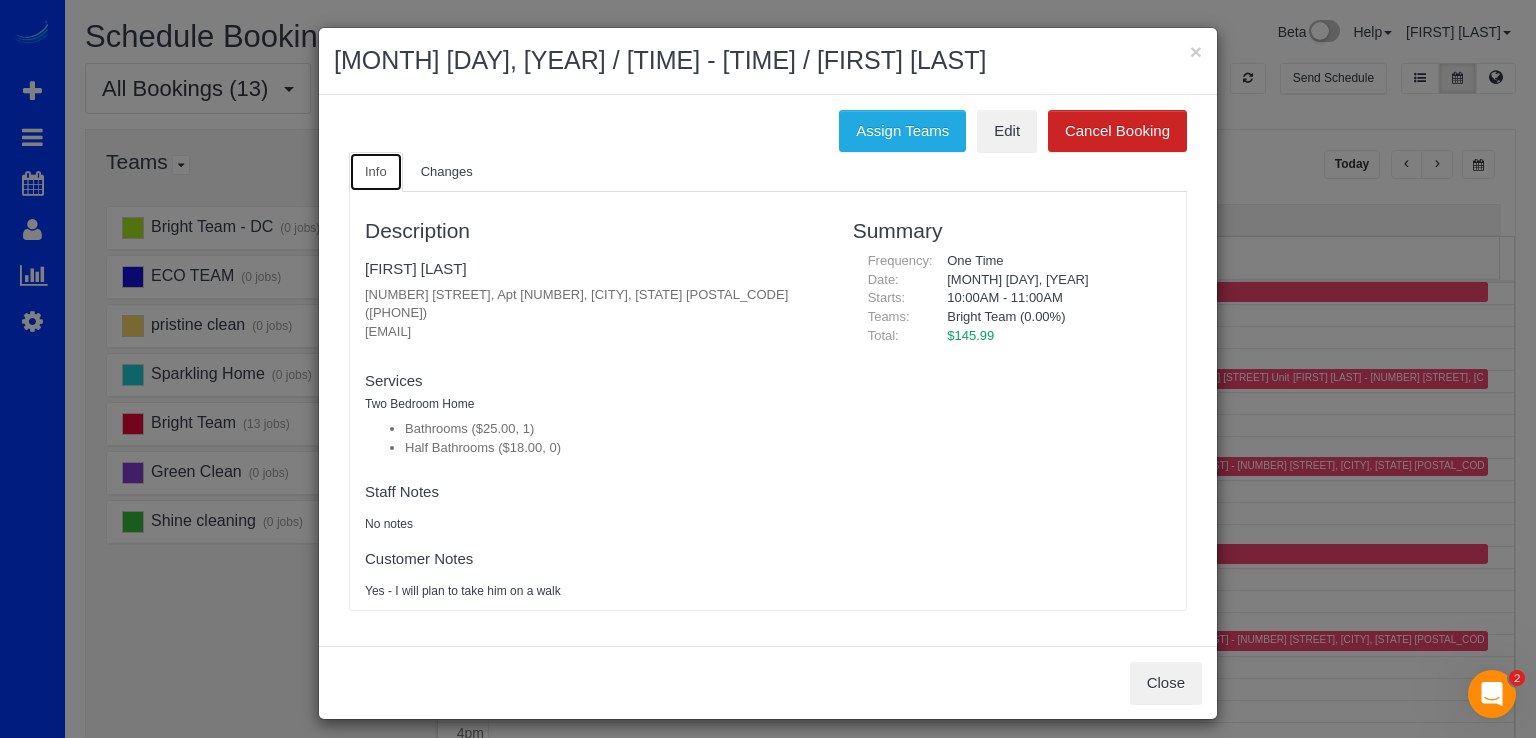 scroll, scrollTop: 0, scrollLeft: 0, axis: both 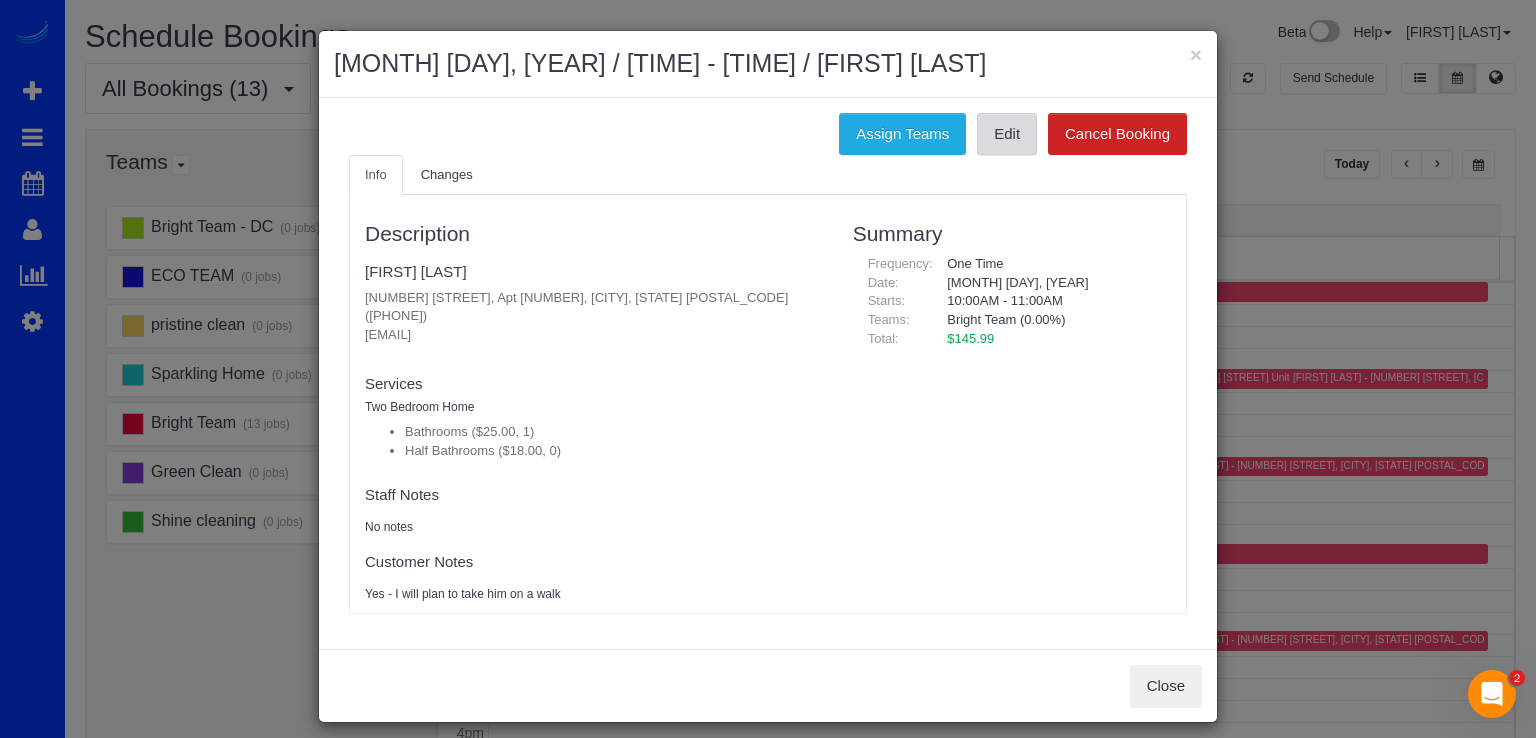 click on "Edit" at bounding box center (1007, 134) 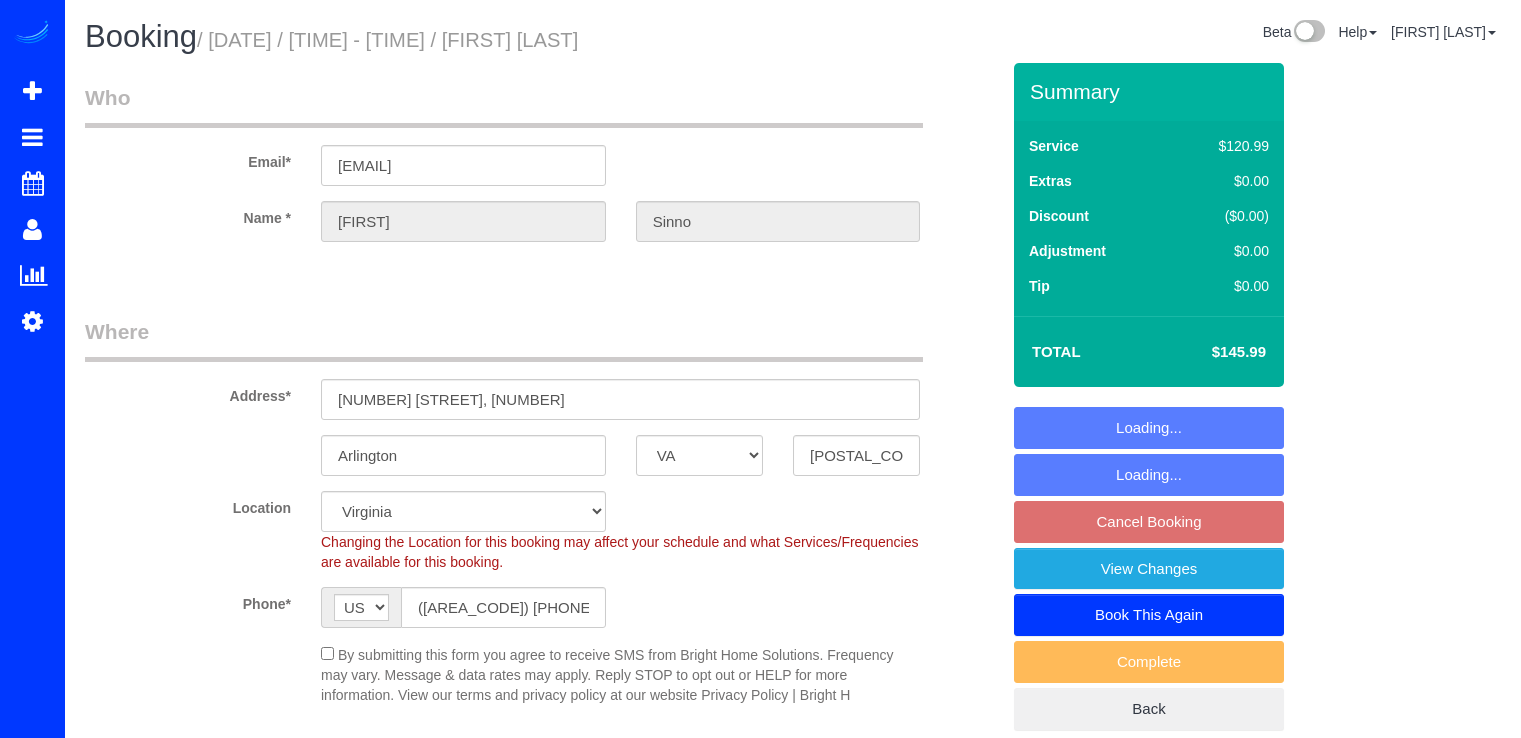 select on "VA" 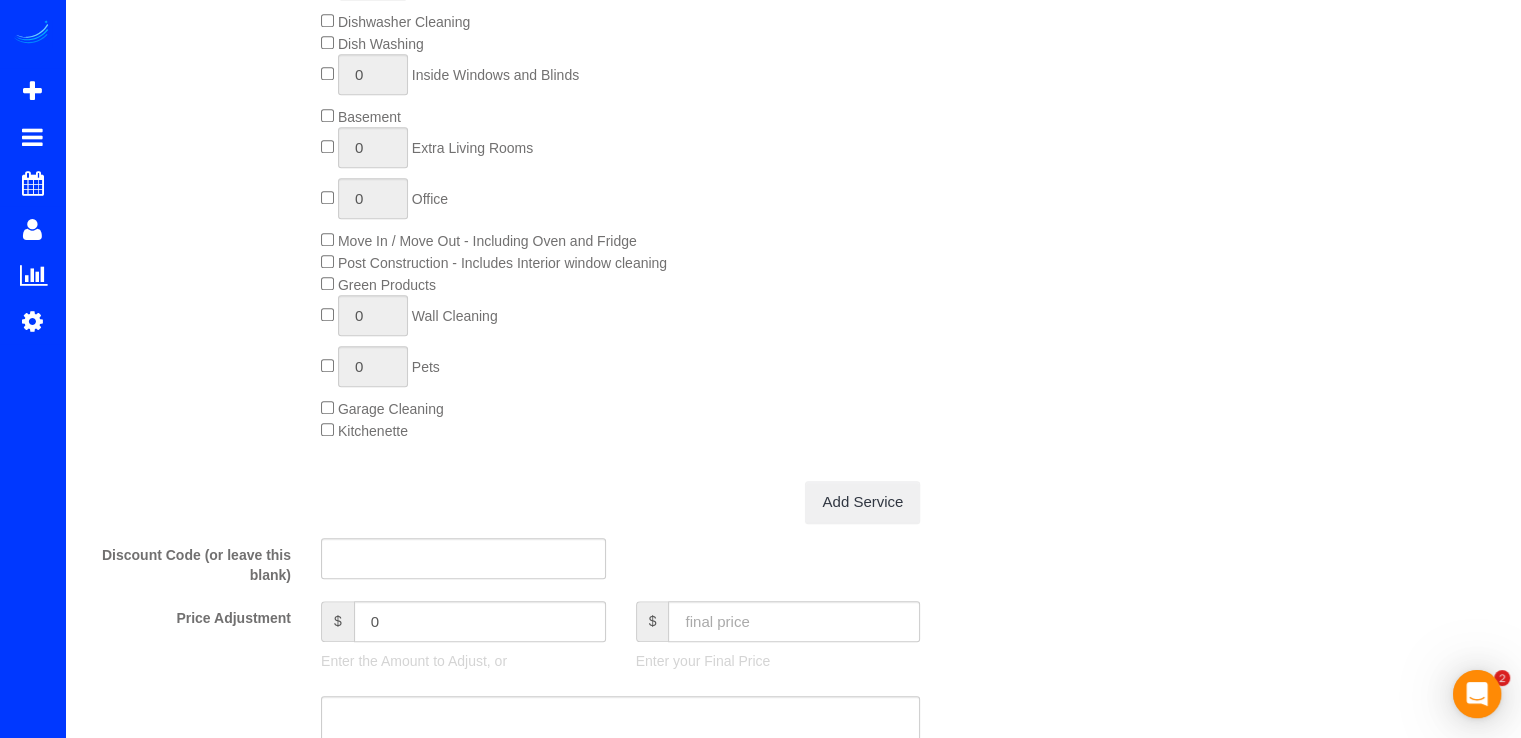 scroll, scrollTop: 0, scrollLeft: 0, axis: both 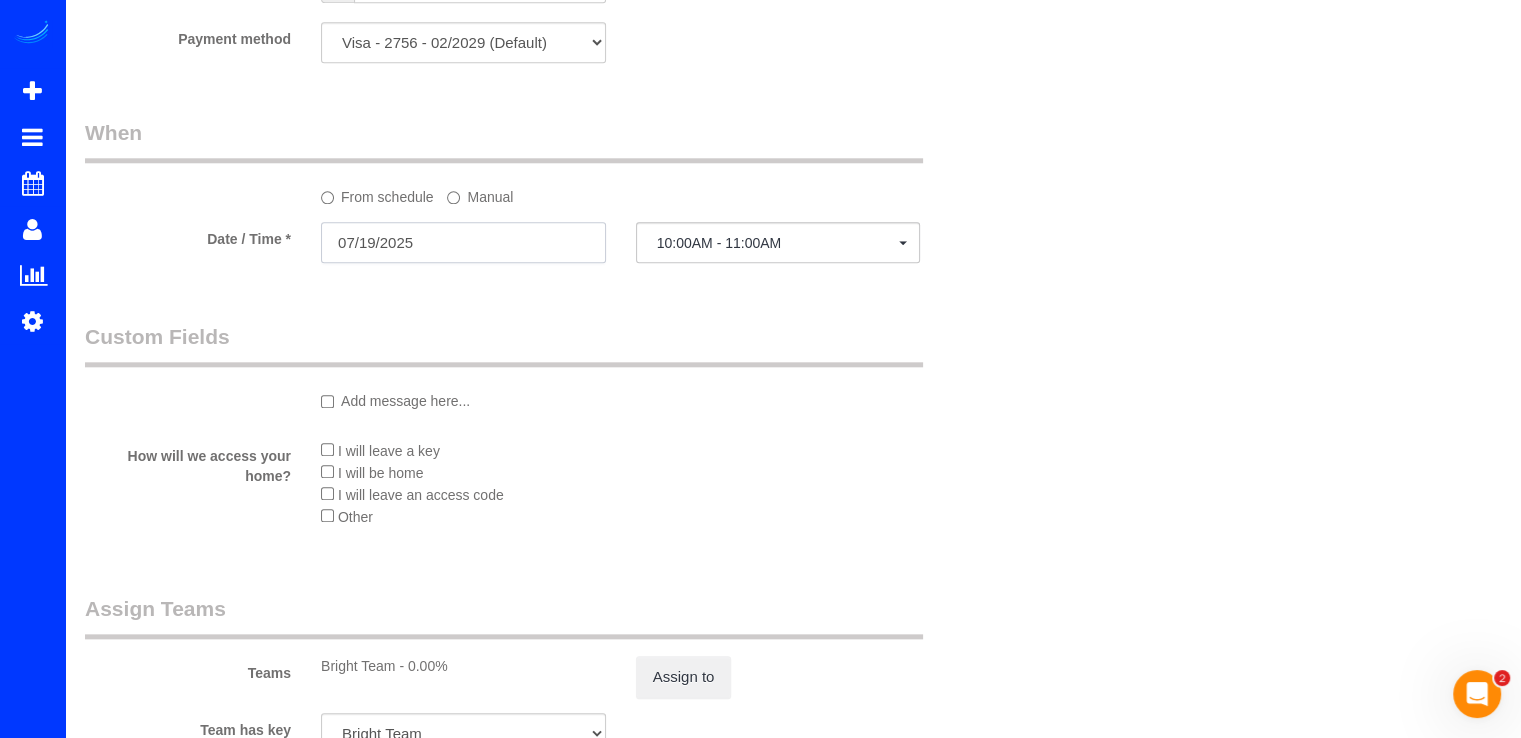 click on "07/19/2025" at bounding box center (463, 242) 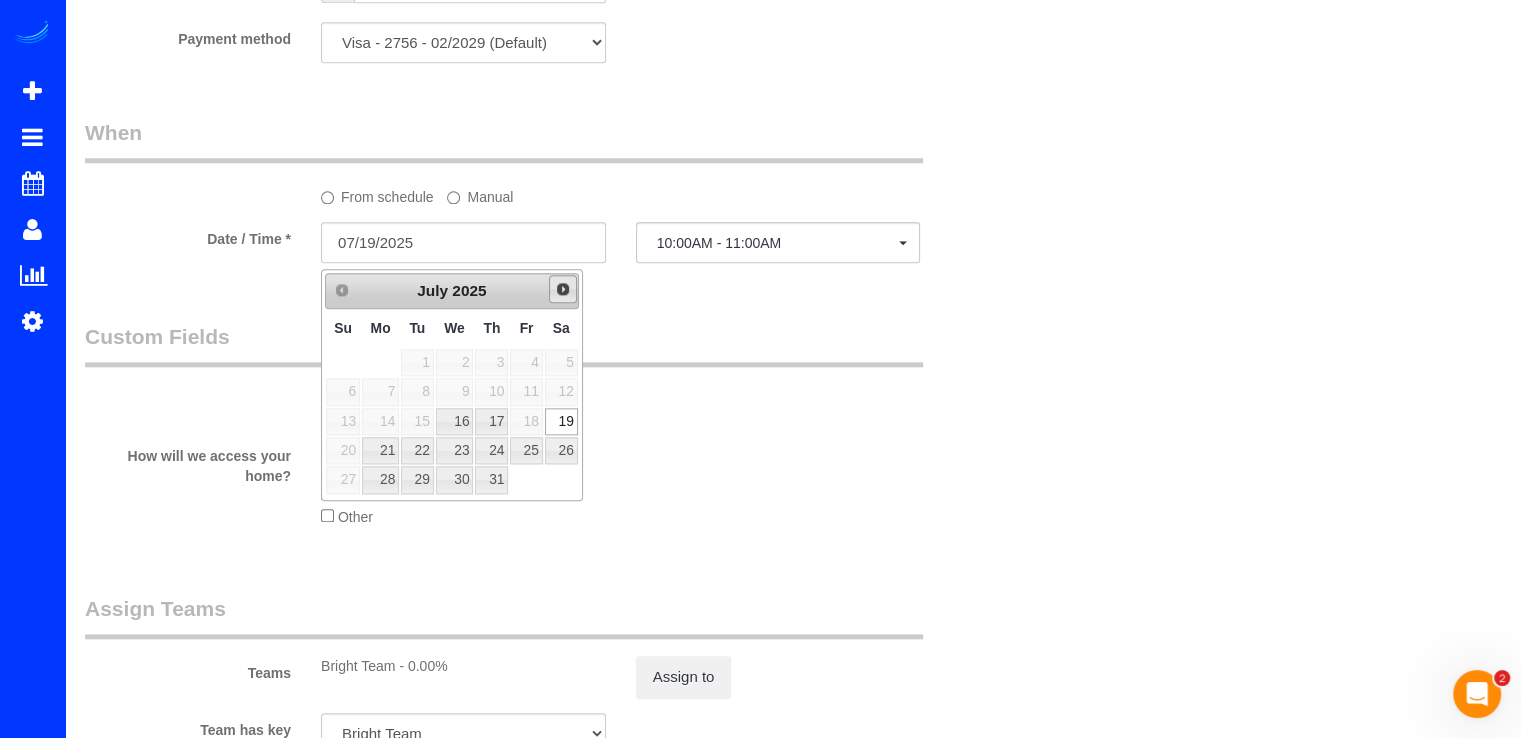 click on "Next" at bounding box center [563, 289] 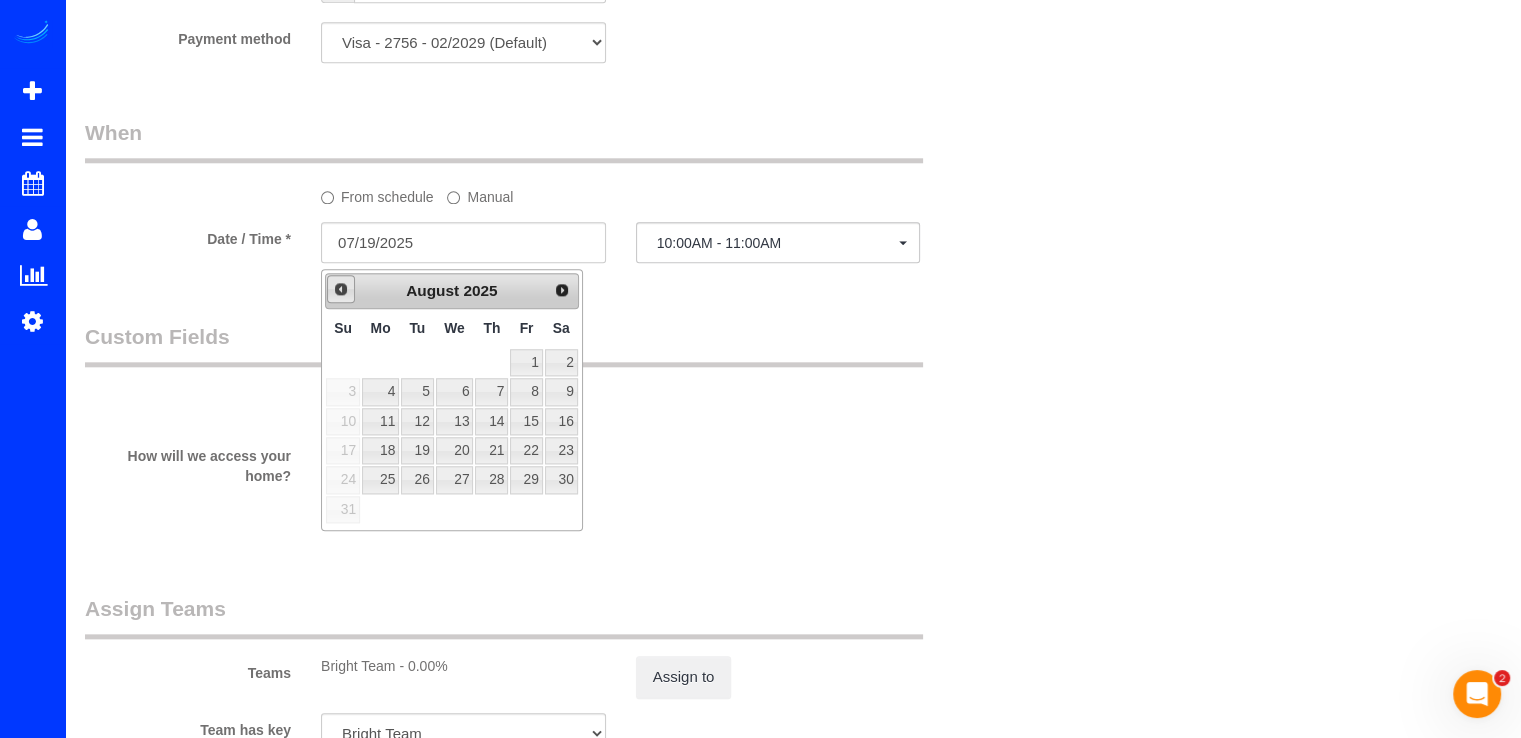 click on "Prev" at bounding box center (341, 289) 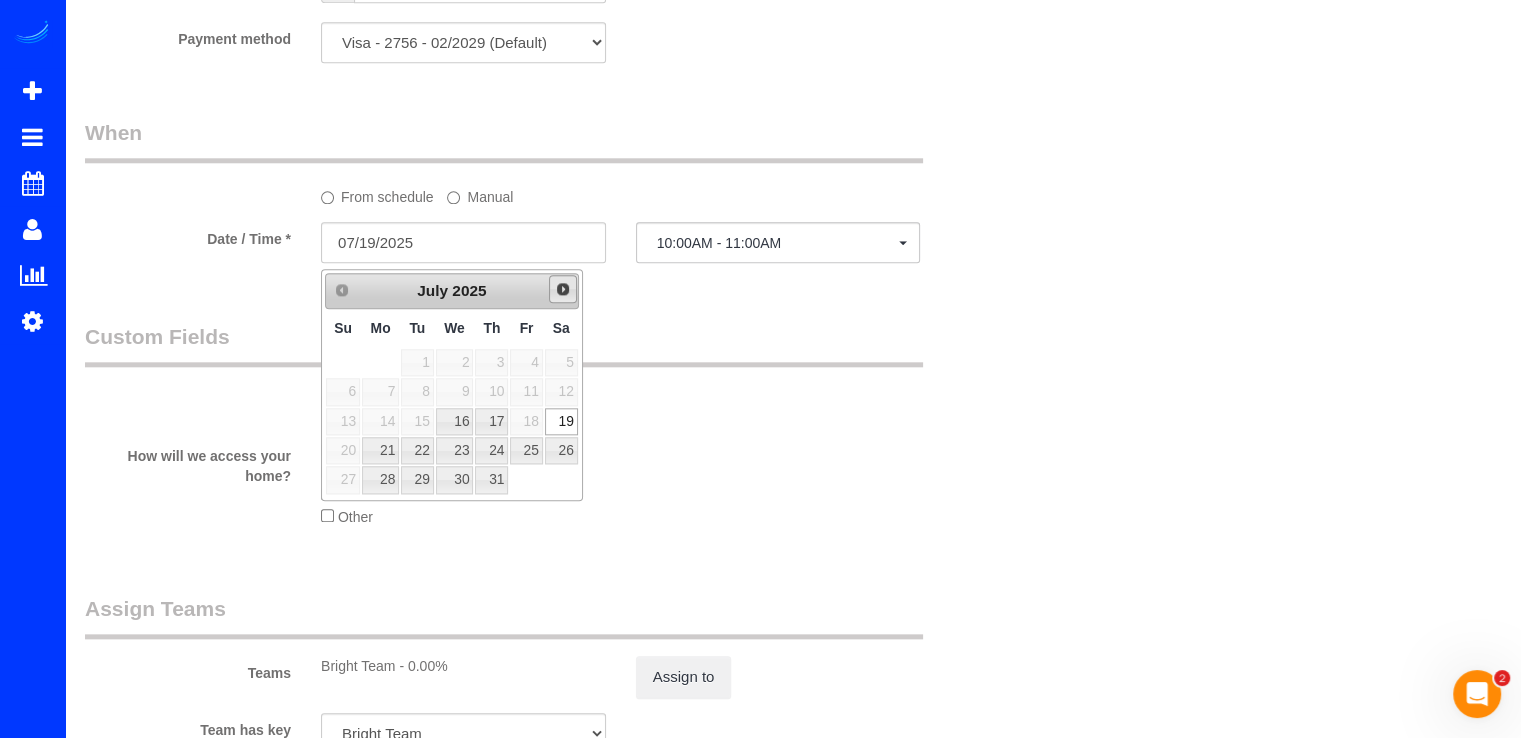 click on "Next" at bounding box center (563, 289) 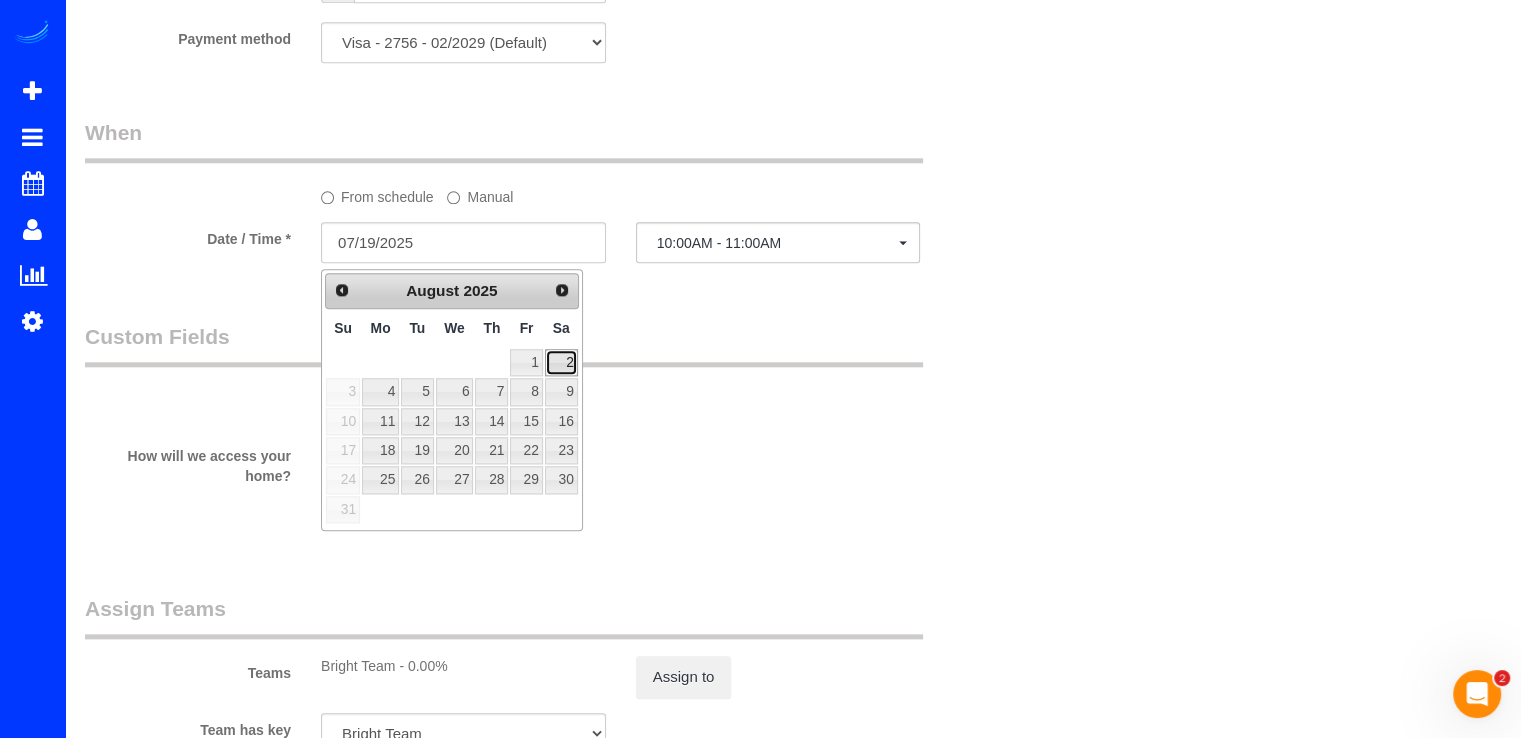 click on "2" at bounding box center (561, 362) 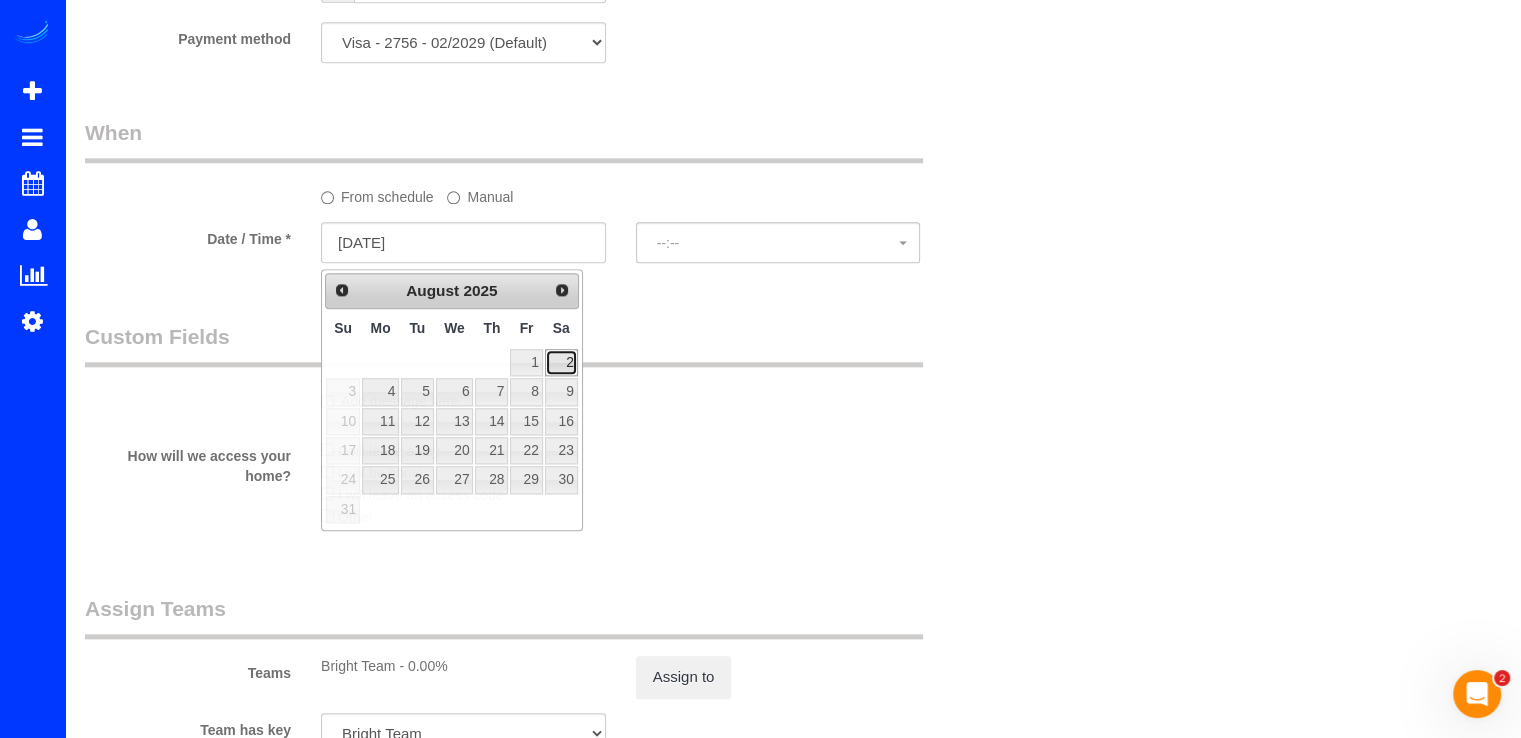 select on "spot33" 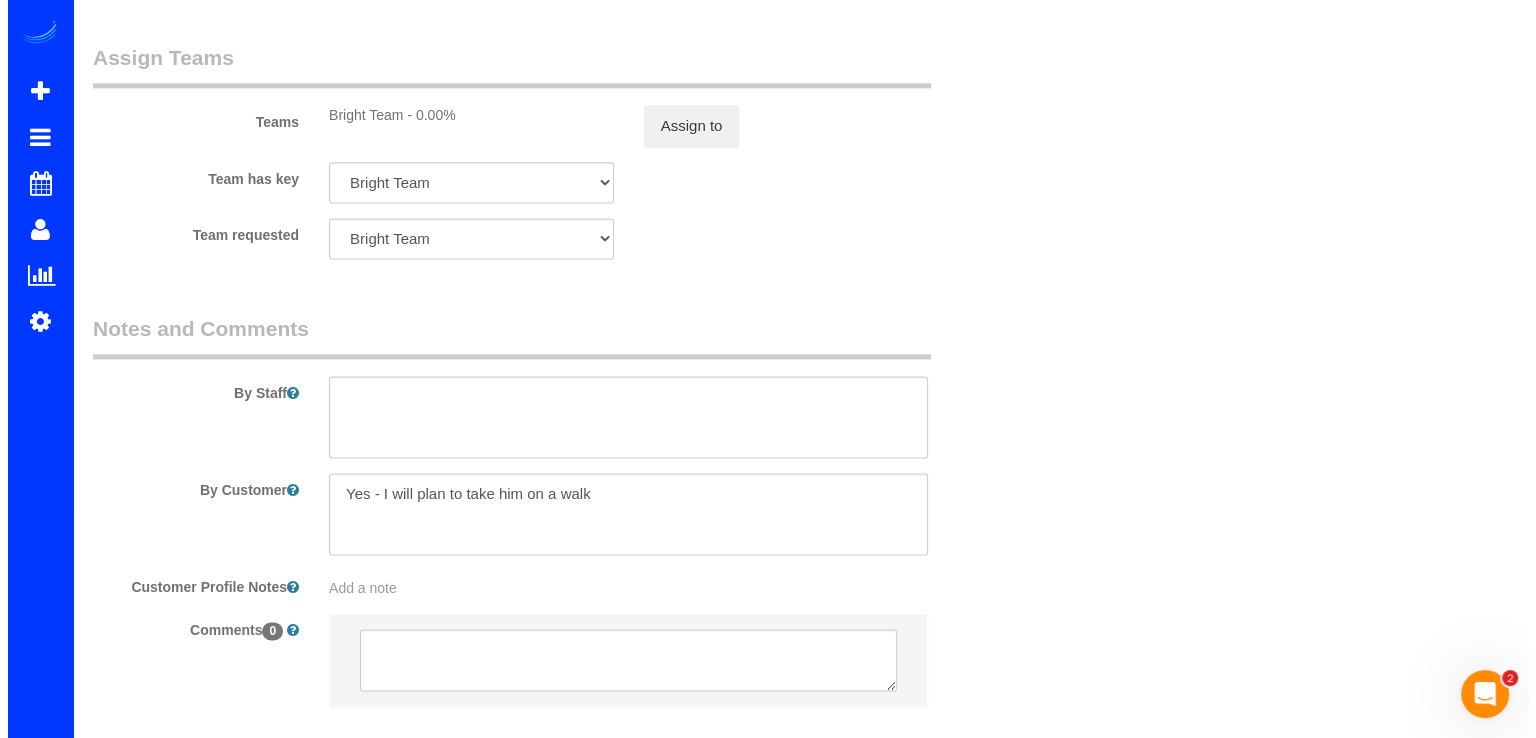 scroll, scrollTop: 2570, scrollLeft: 0, axis: vertical 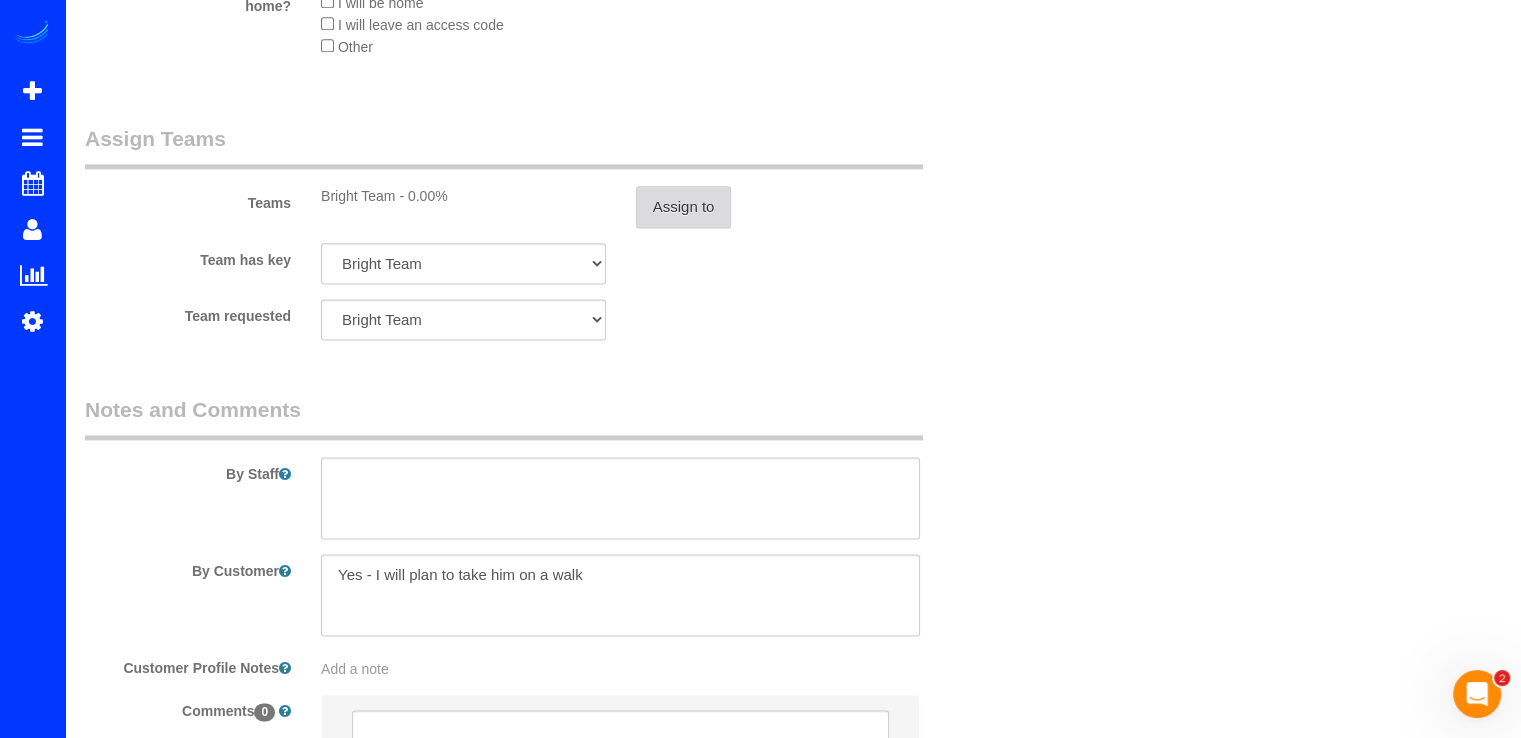 click on "Assign to" at bounding box center [684, 207] 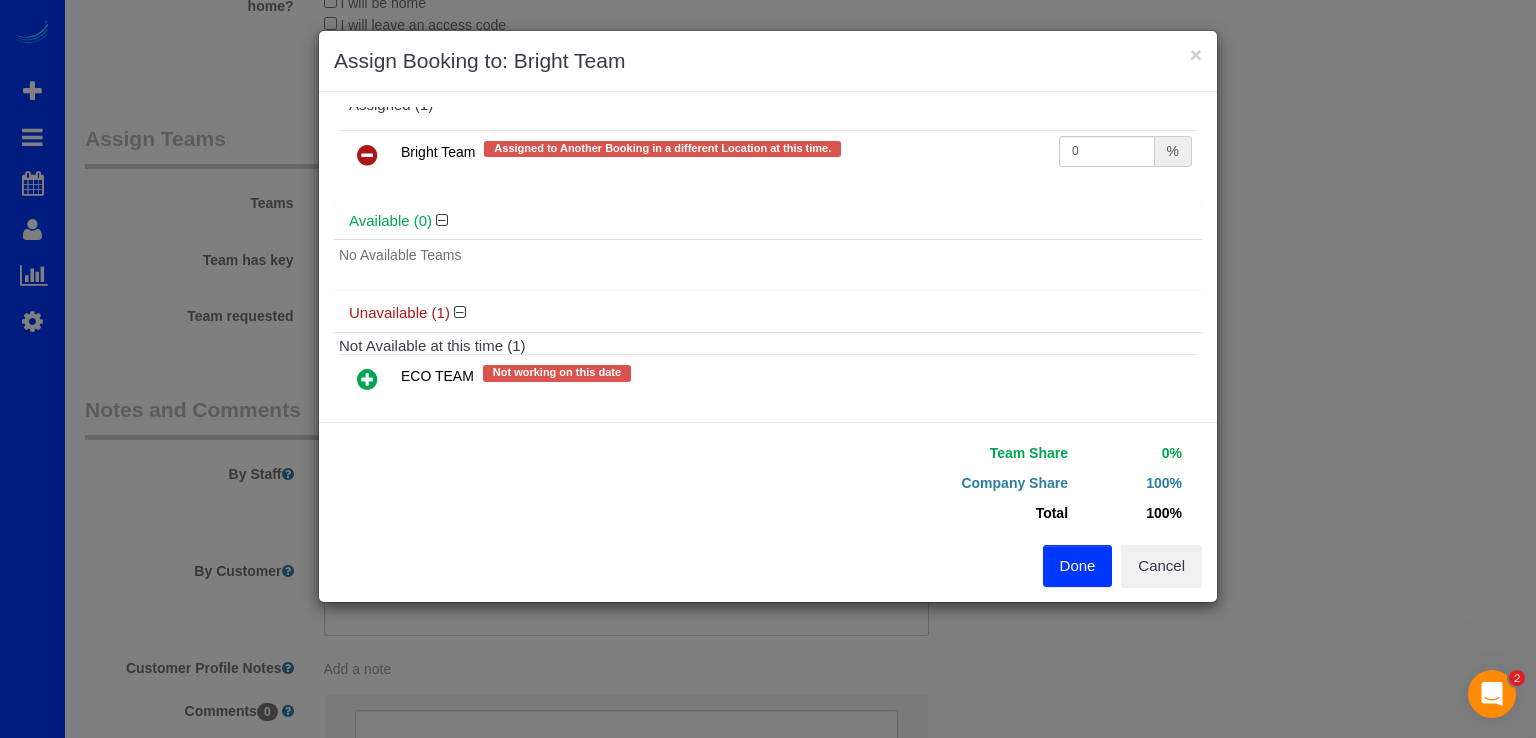 scroll, scrollTop: 0, scrollLeft: 0, axis: both 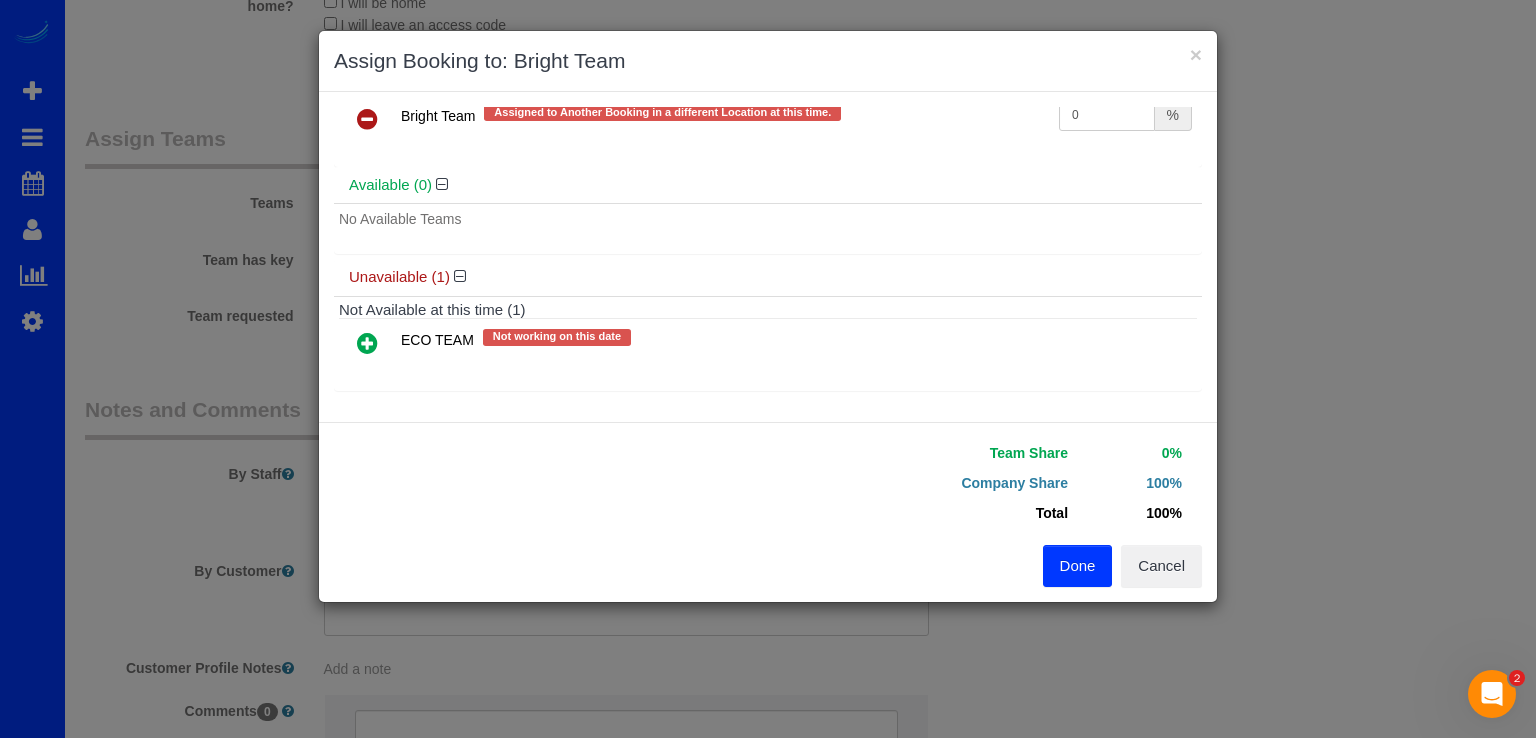 click at bounding box center [367, 344] 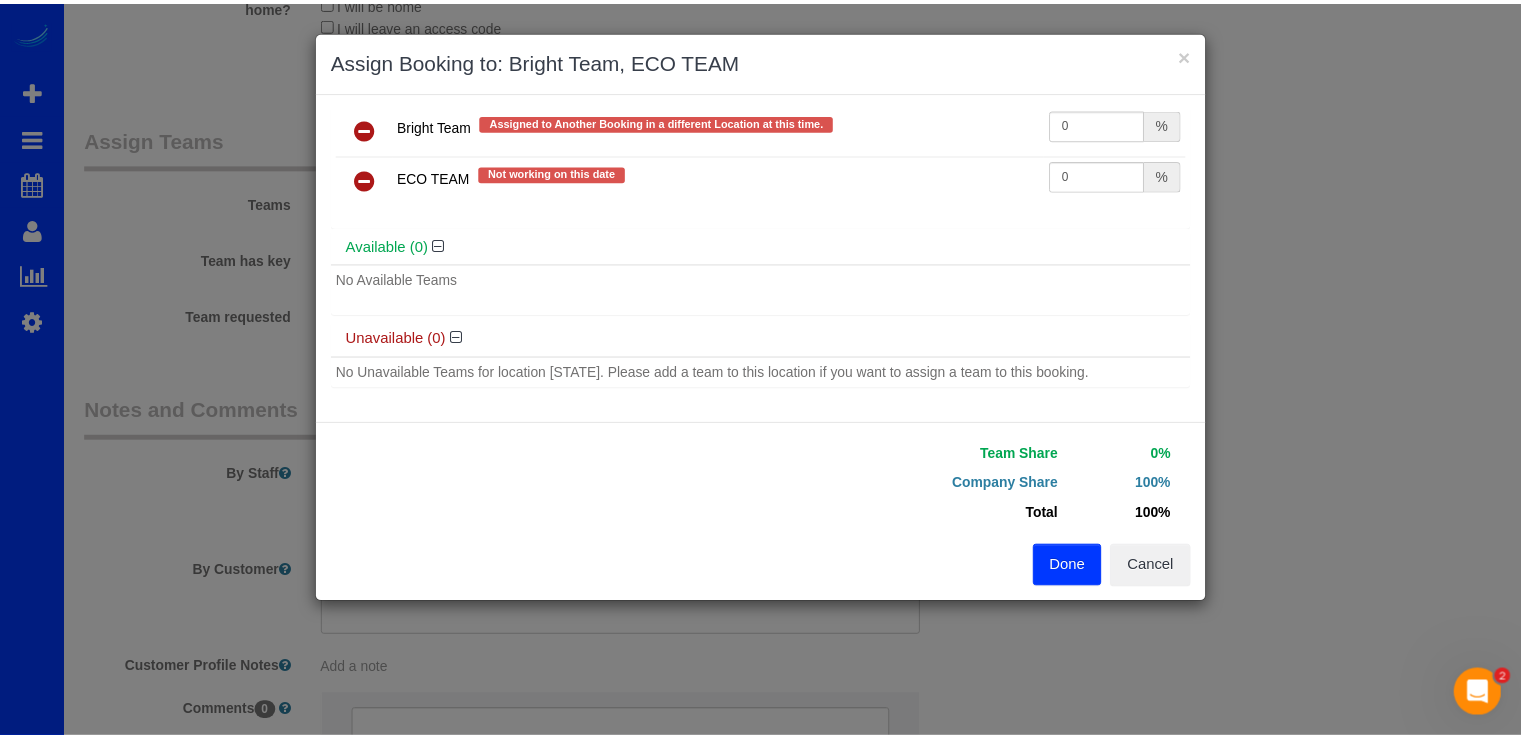 scroll, scrollTop: 43, scrollLeft: 0, axis: vertical 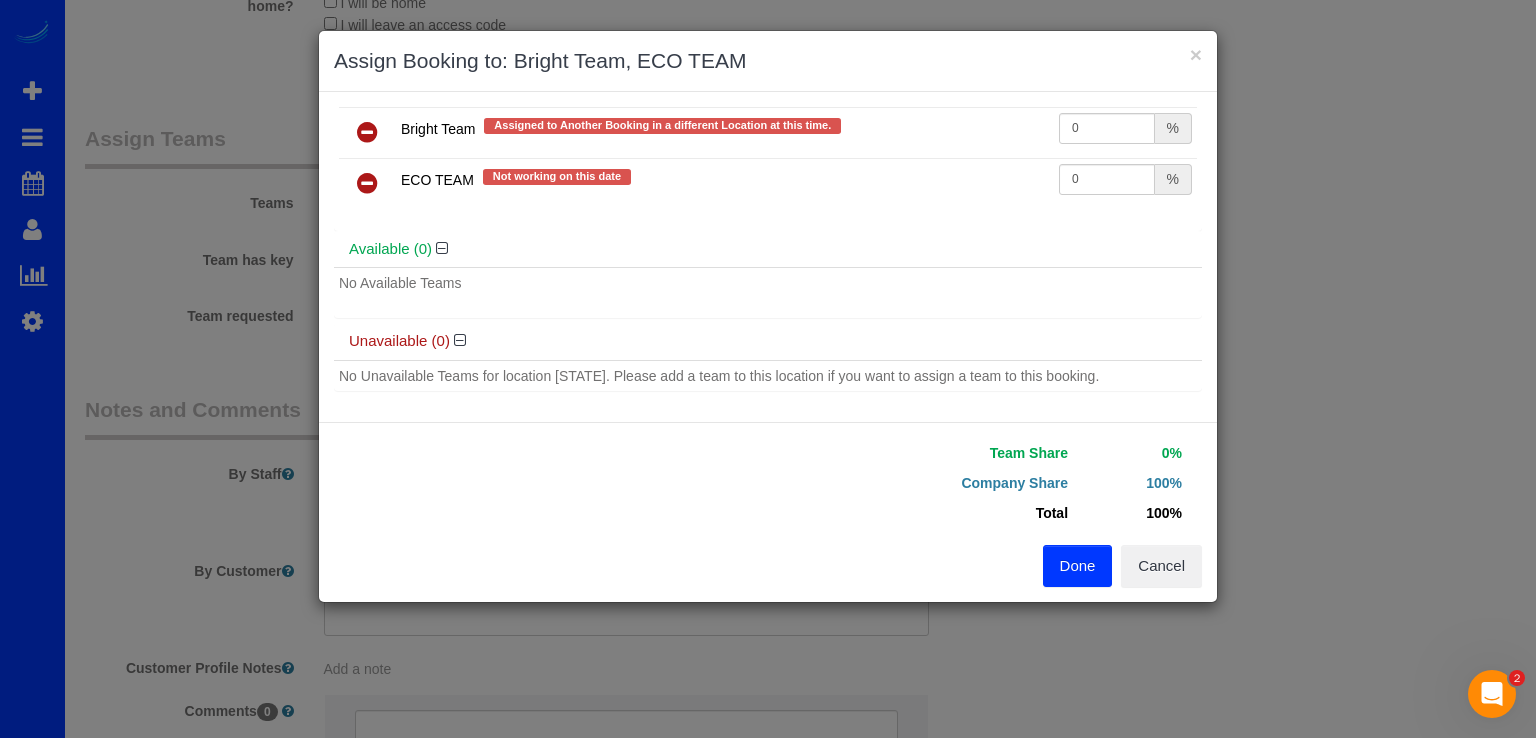 click on "Done" at bounding box center (1078, 566) 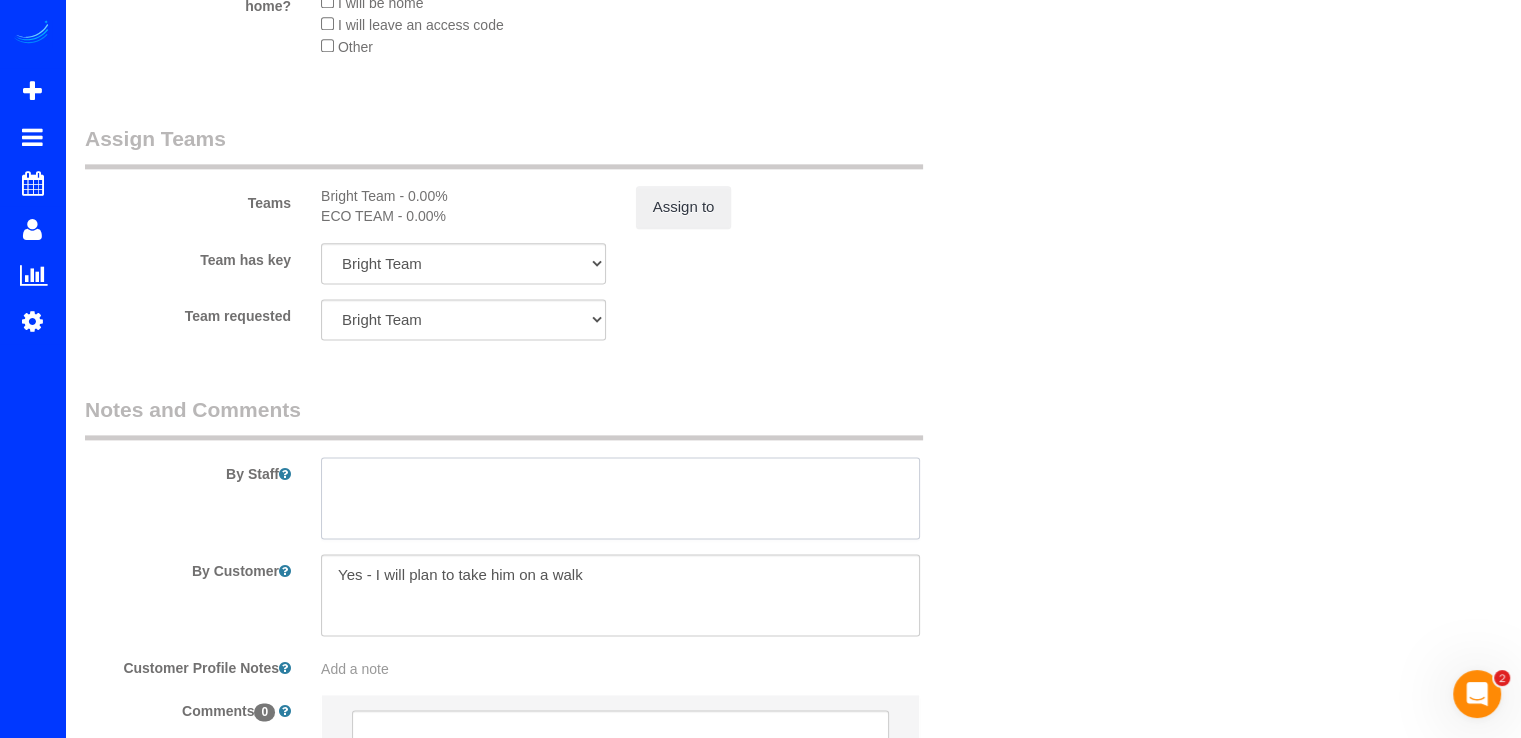drag, startPoint x: 422, startPoint y: 517, endPoint x: 434, endPoint y: 521, distance: 12.649111 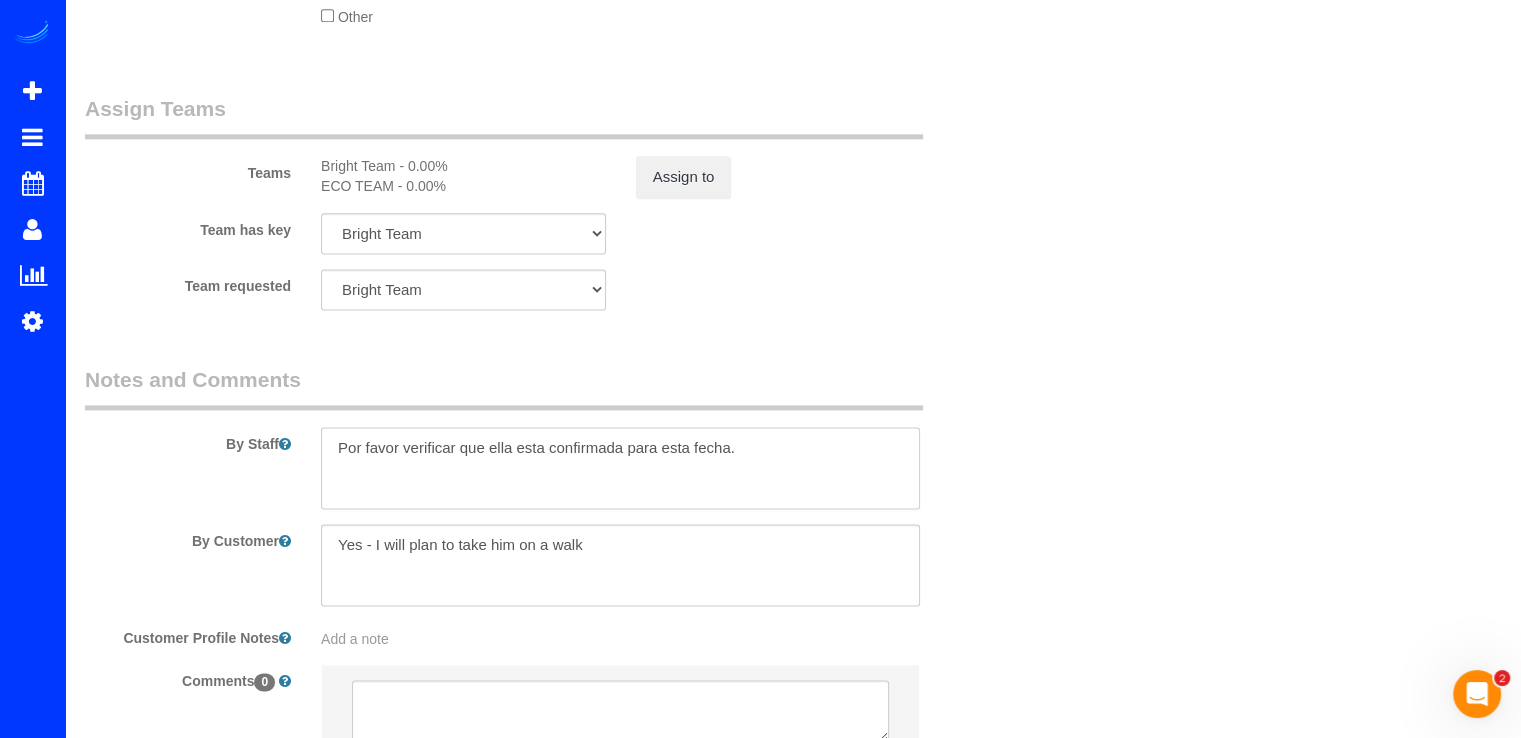 scroll, scrollTop: 2770, scrollLeft: 0, axis: vertical 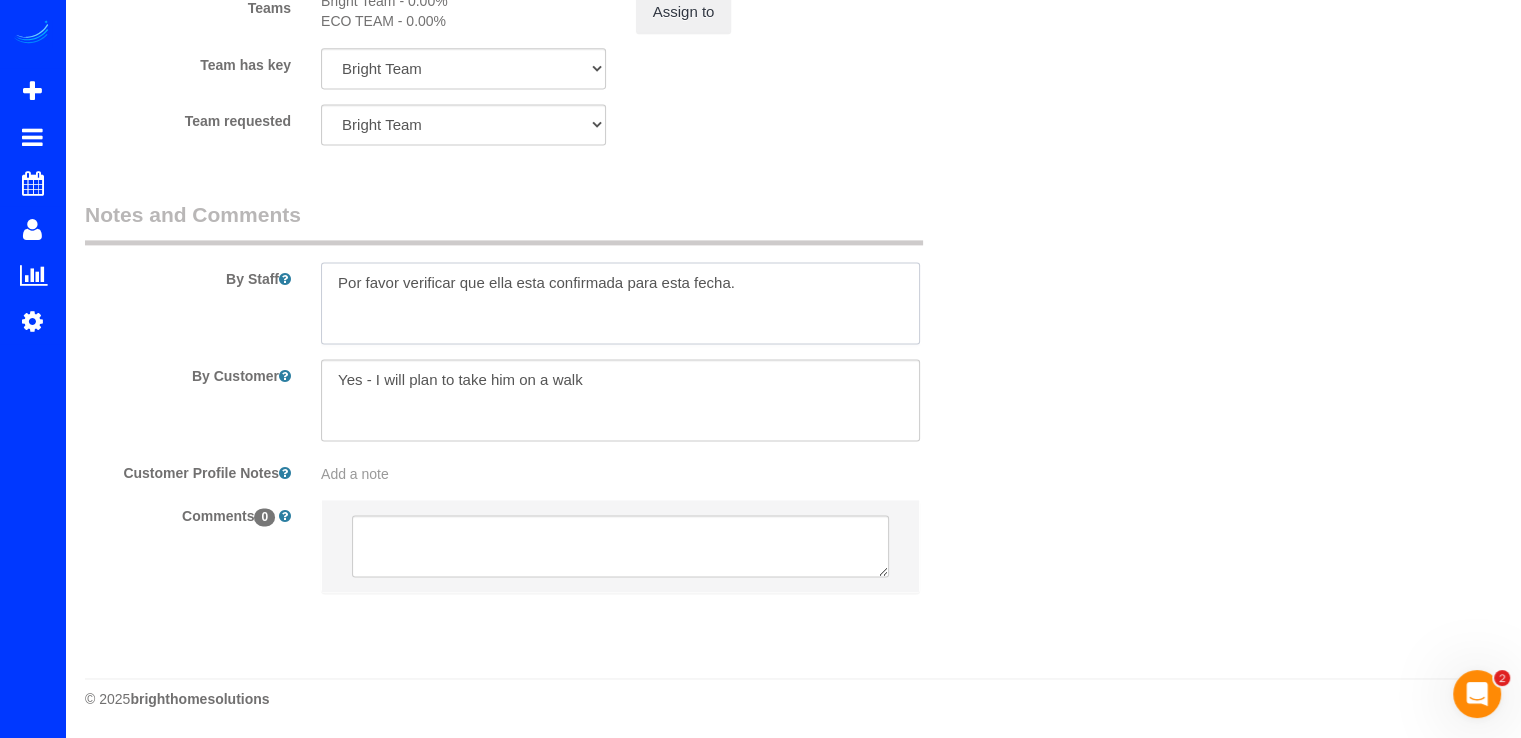 click at bounding box center (620, 303) 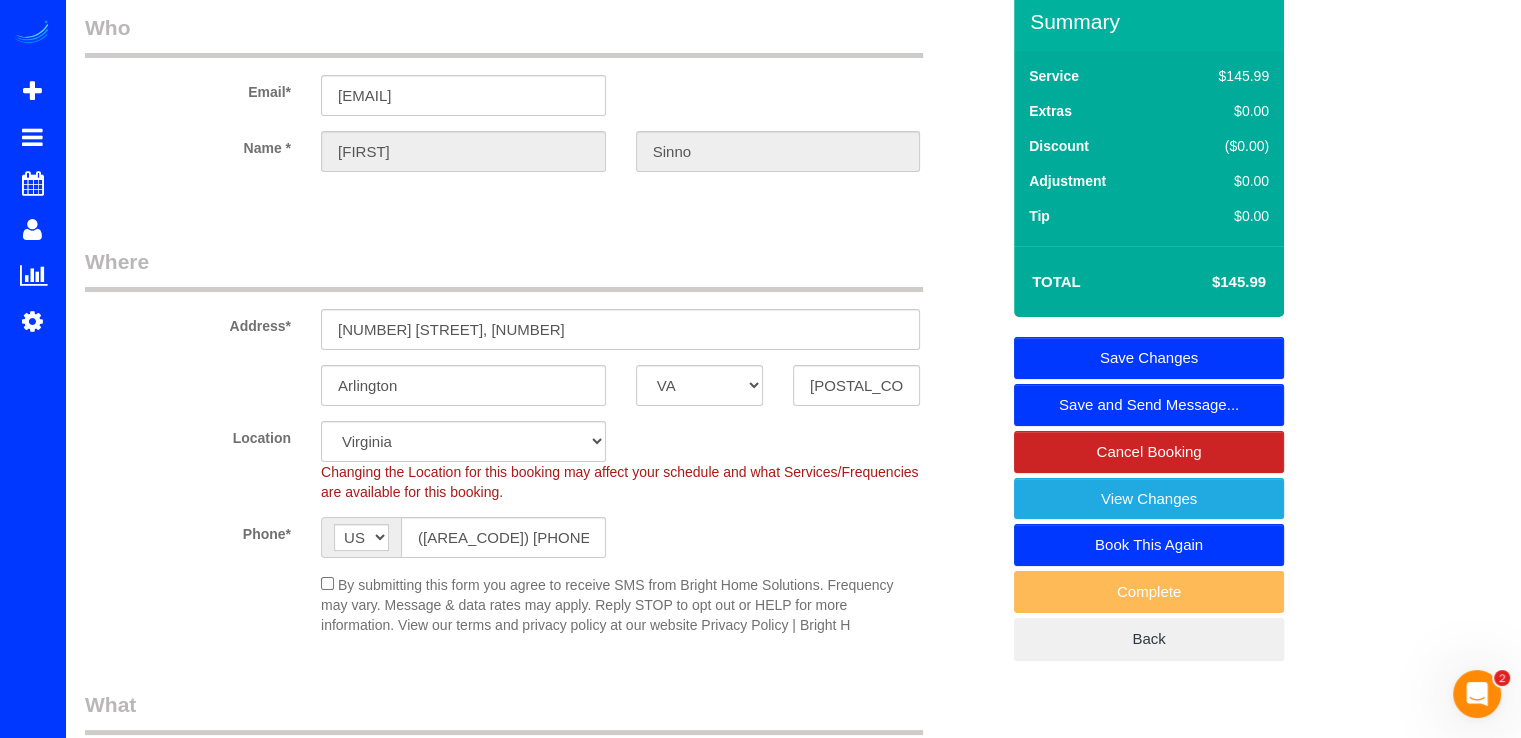 scroll, scrollTop: 0, scrollLeft: 0, axis: both 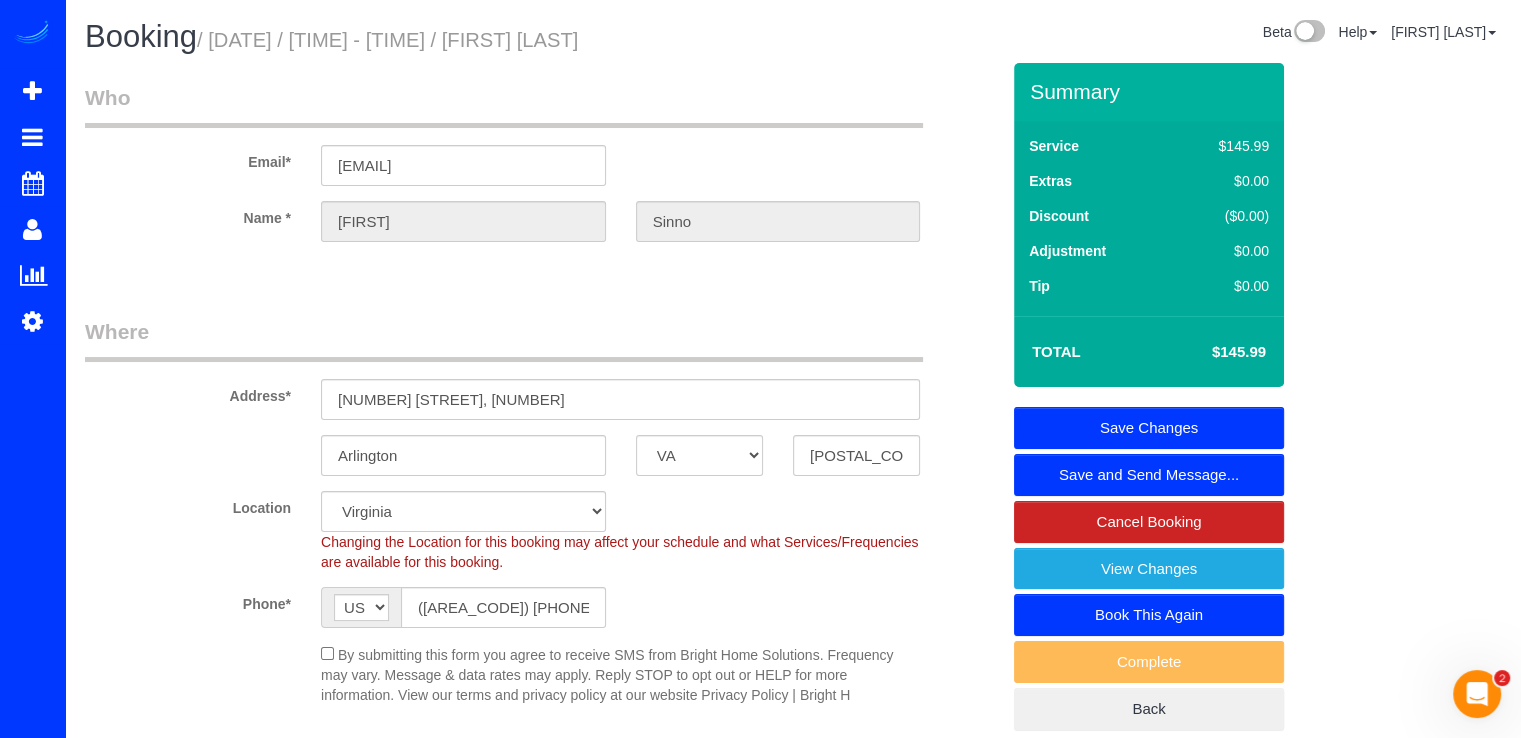 type on "Por favor verificar que ella esta confirmada para esta fecha." 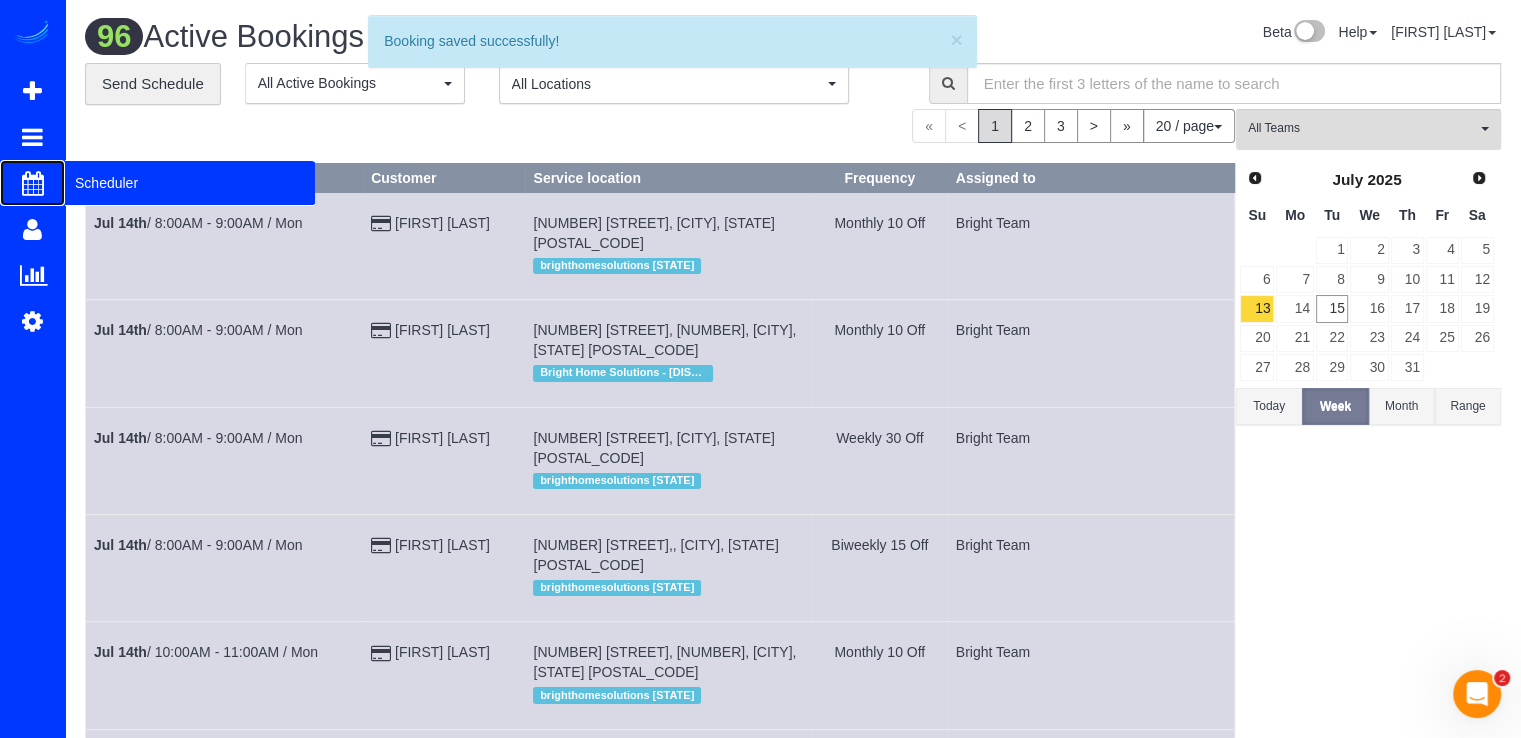 click on "Scheduler" at bounding box center (190, 183) 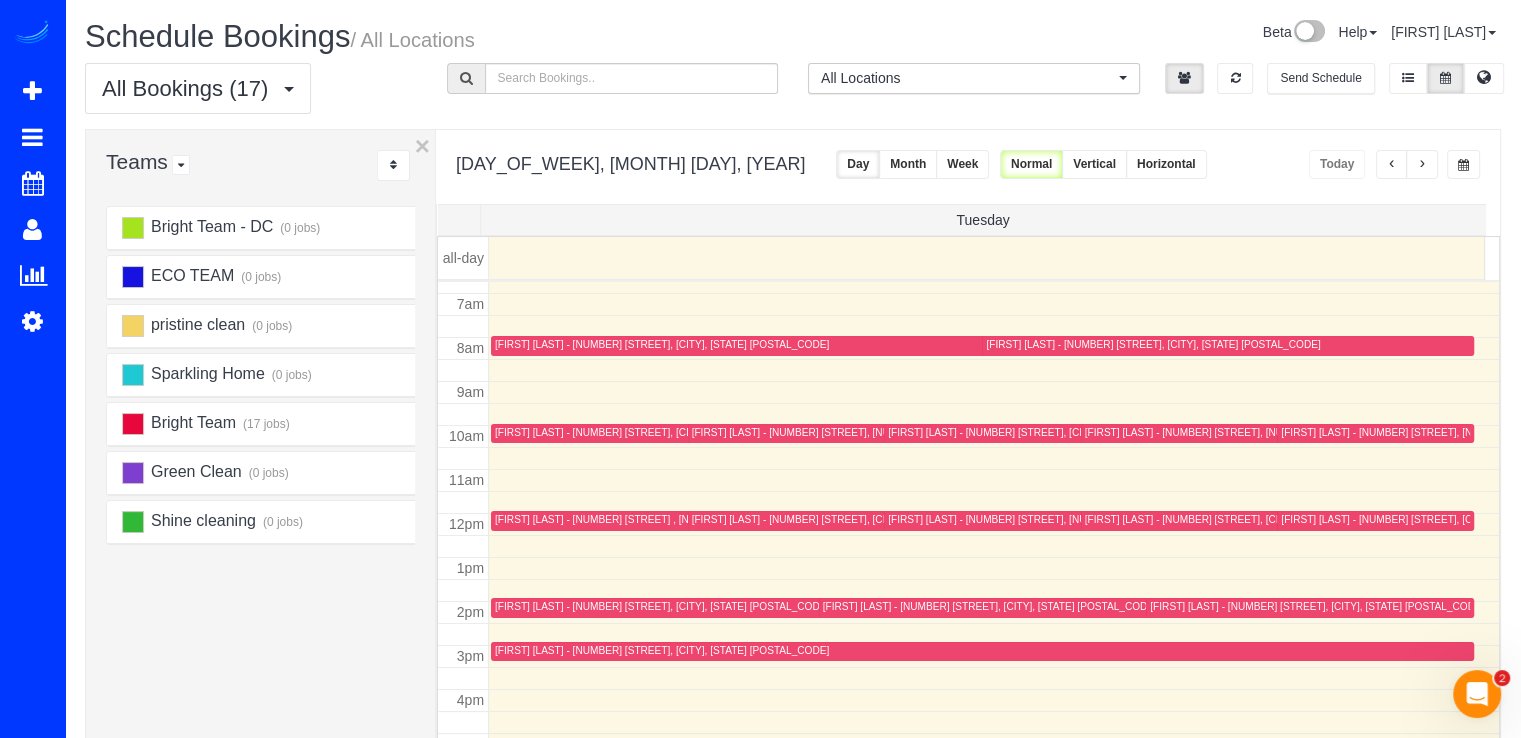 scroll, scrollTop: 263, scrollLeft: 0, axis: vertical 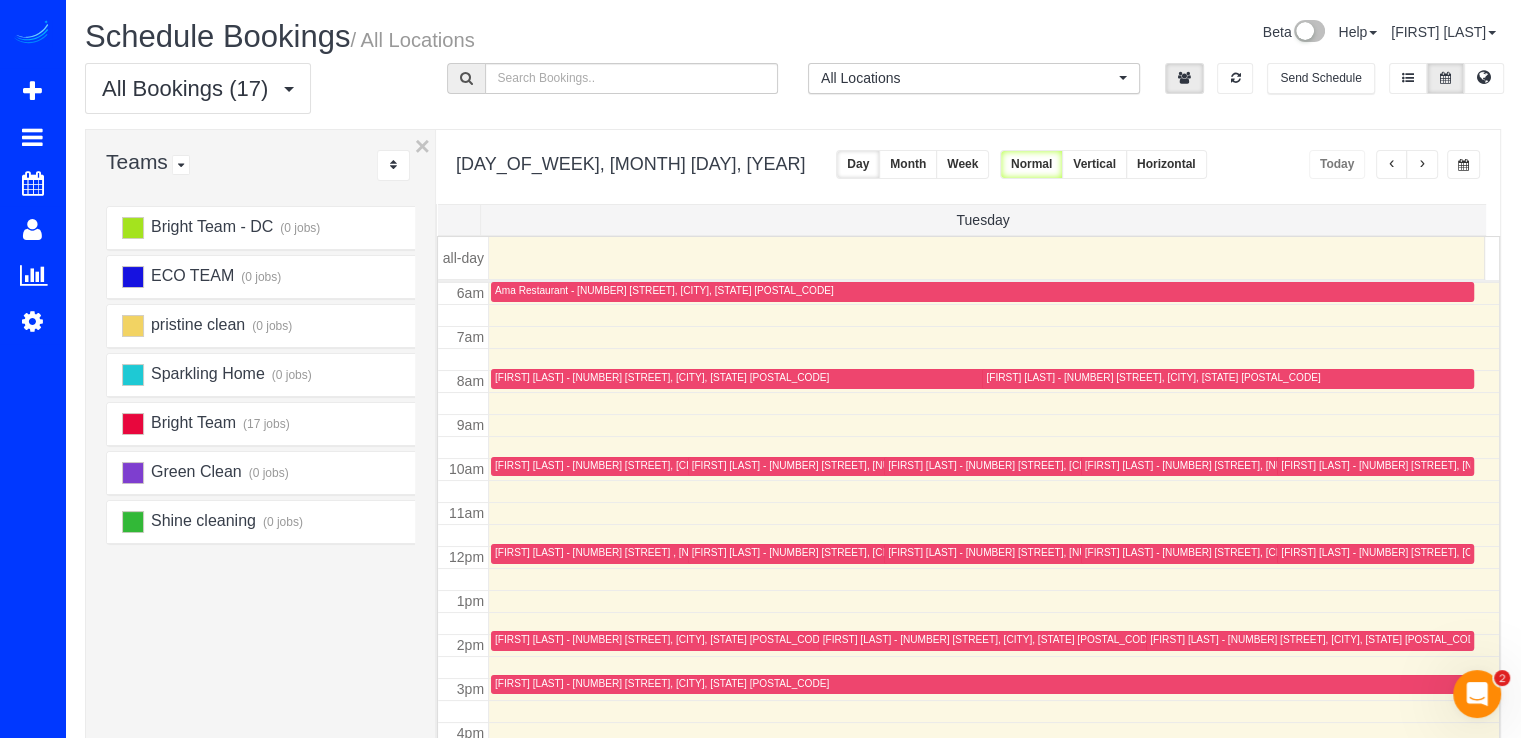 click at bounding box center [1422, 165] 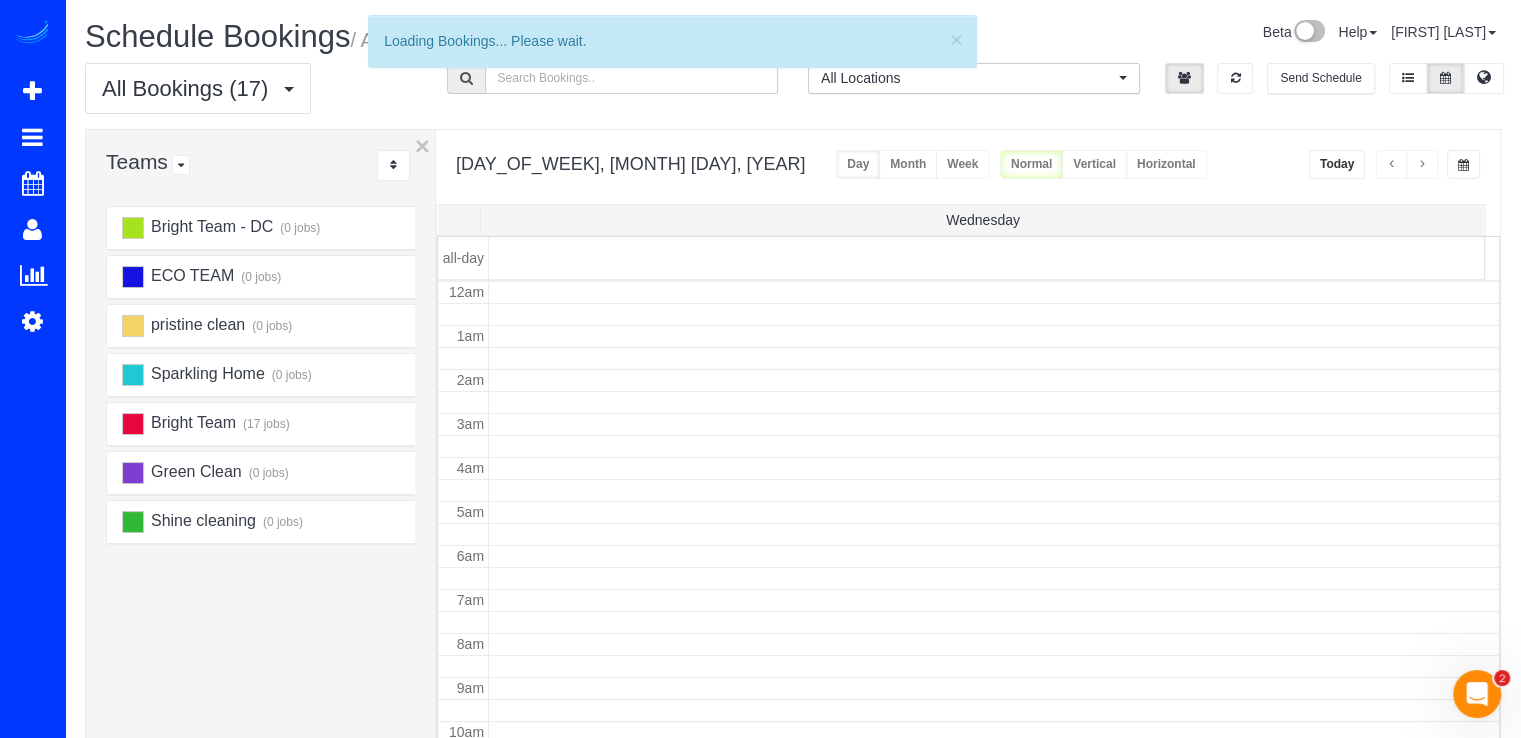 scroll, scrollTop: 263, scrollLeft: 0, axis: vertical 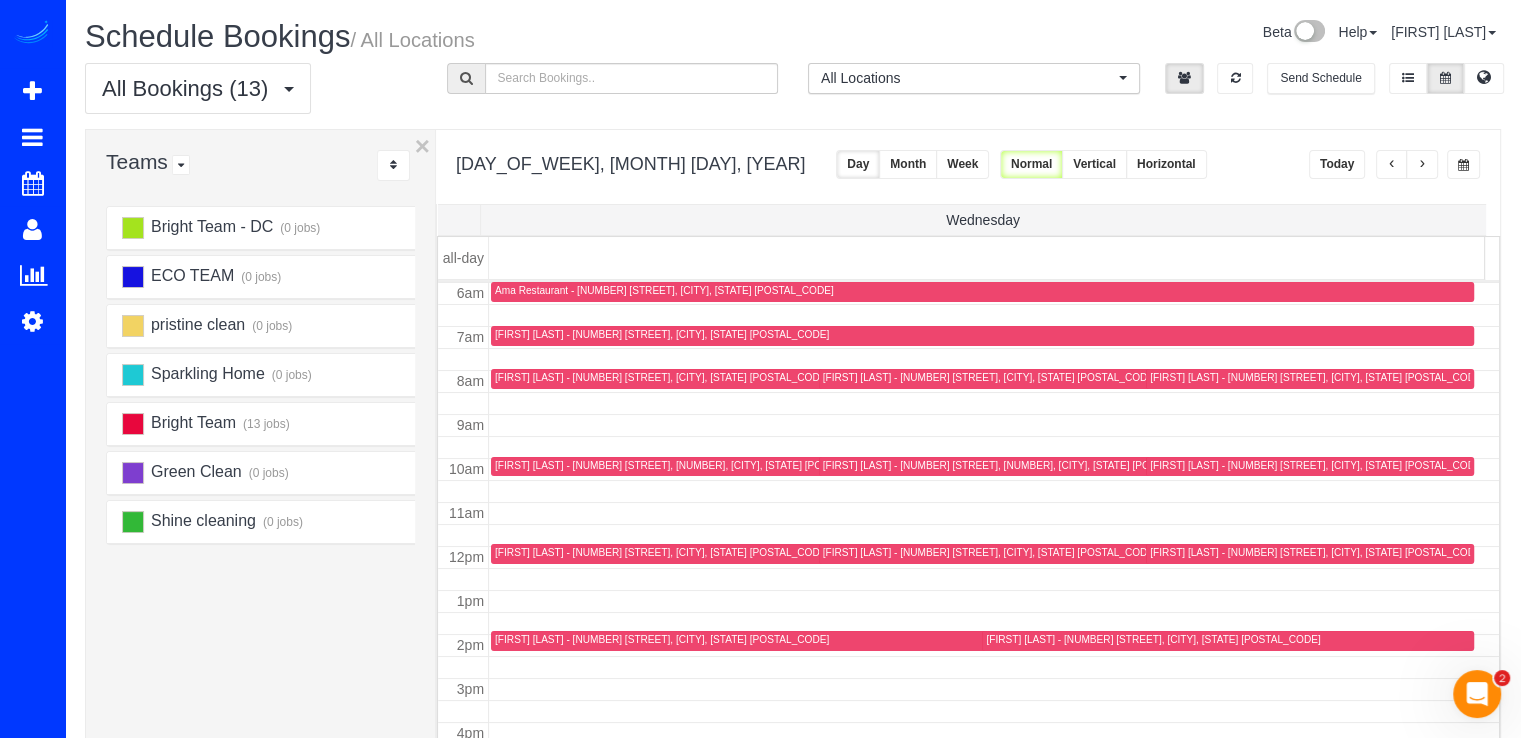 click at bounding box center [1422, 164] 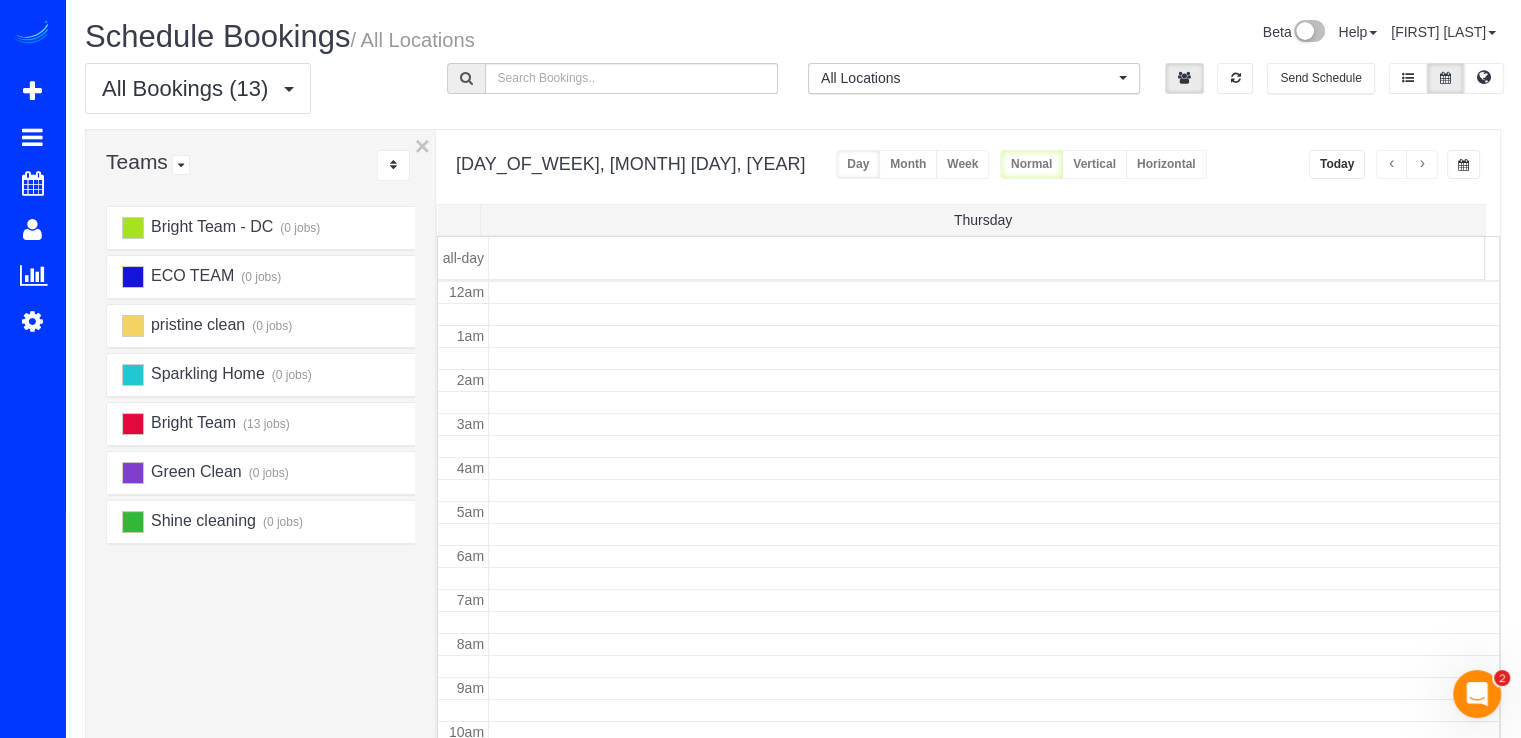 scroll, scrollTop: 263, scrollLeft: 0, axis: vertical 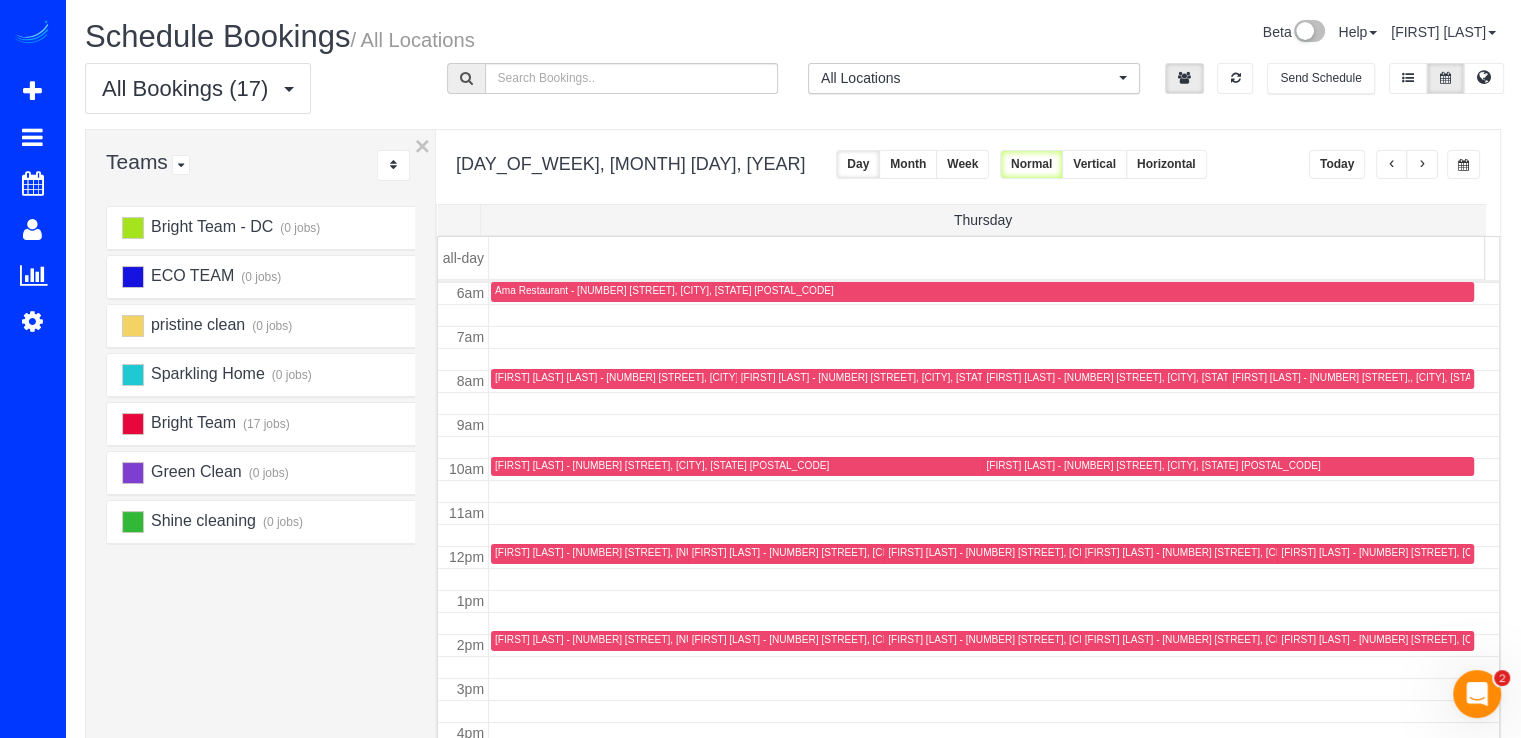 click at bounding box center (1422, 164) 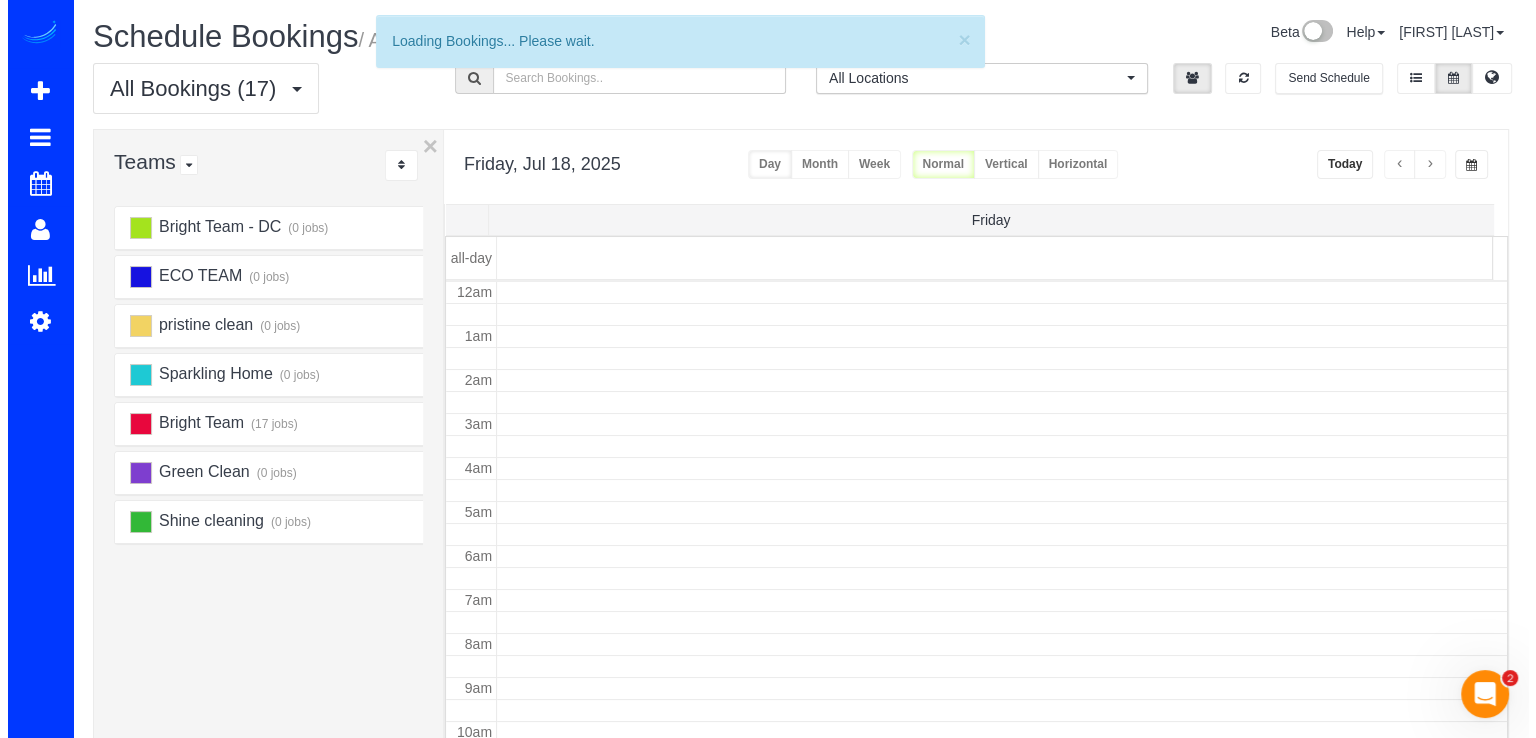 scroll, scrollTop: 263, scrollLeft: 0, axis: vertical 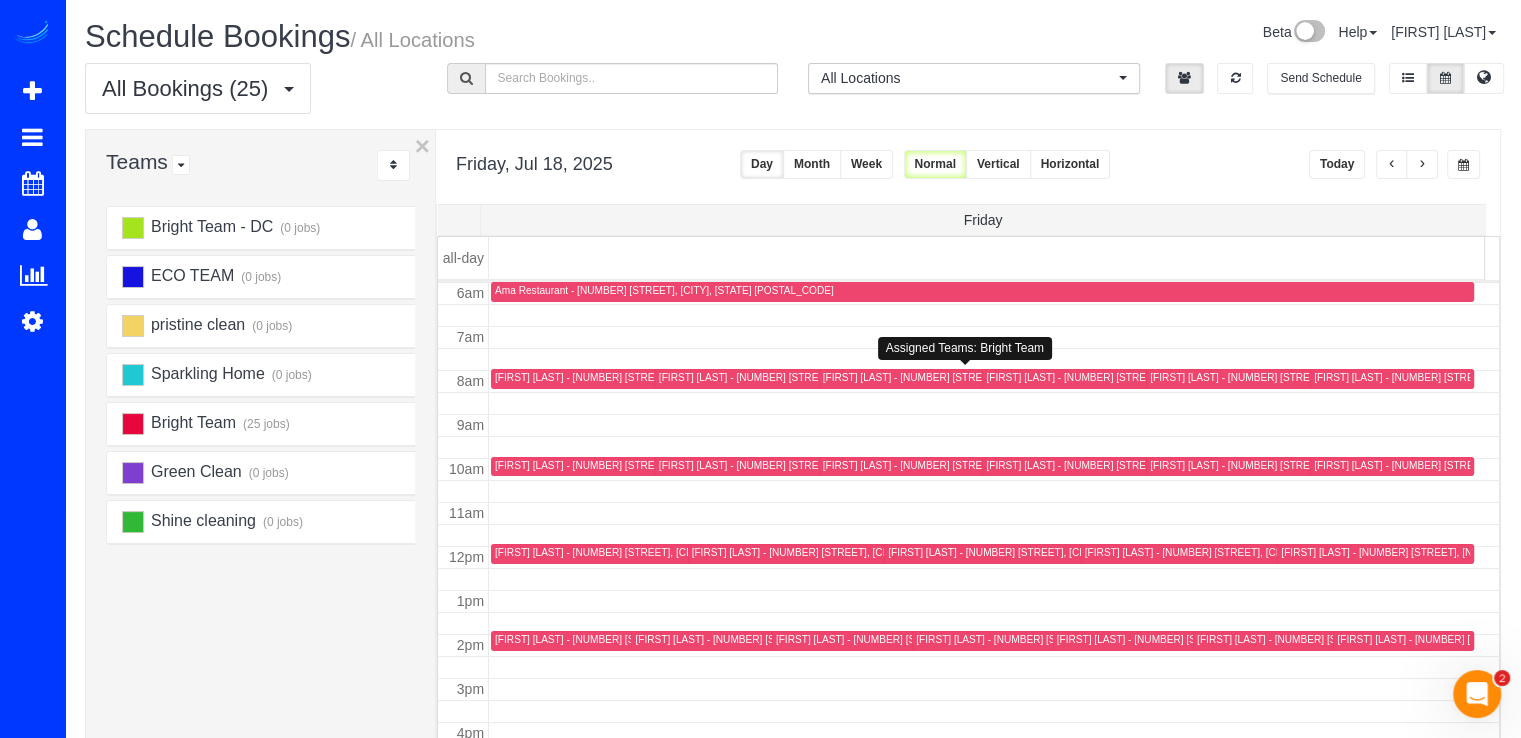 click at bounding box center (973, 379) 